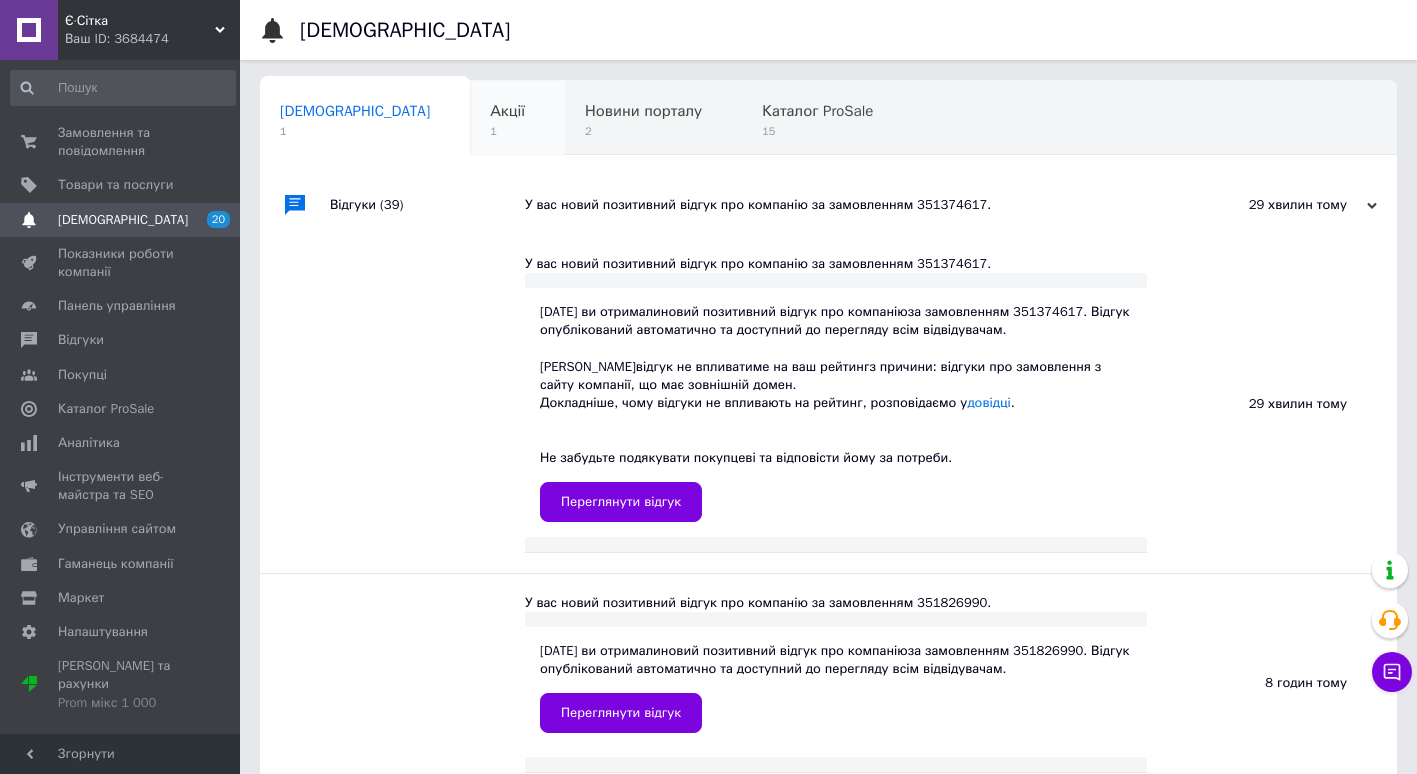 scroll, scrollTop: 0, scrollLeft: 0, axis: both 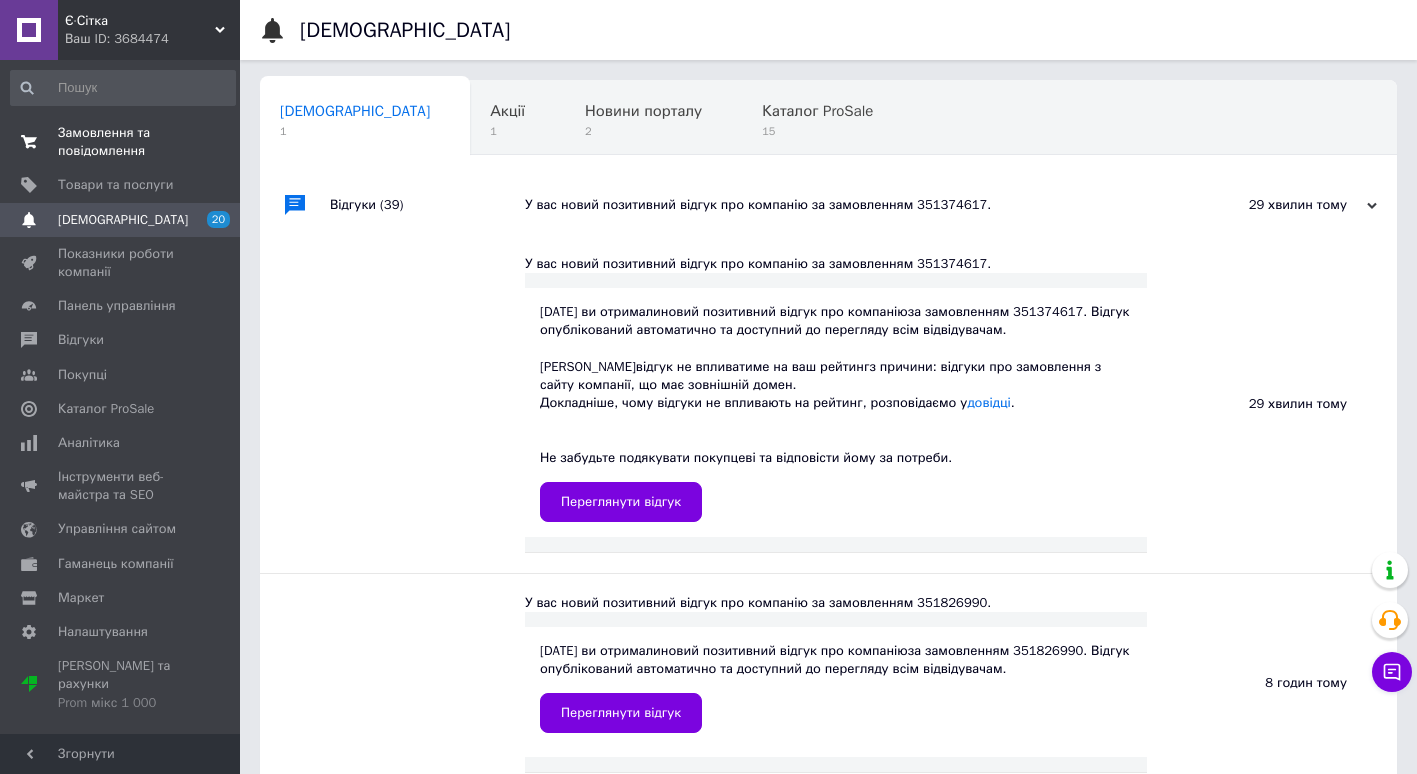 click on "Замовлення та повідомлення" at bounding box center (121, 142) 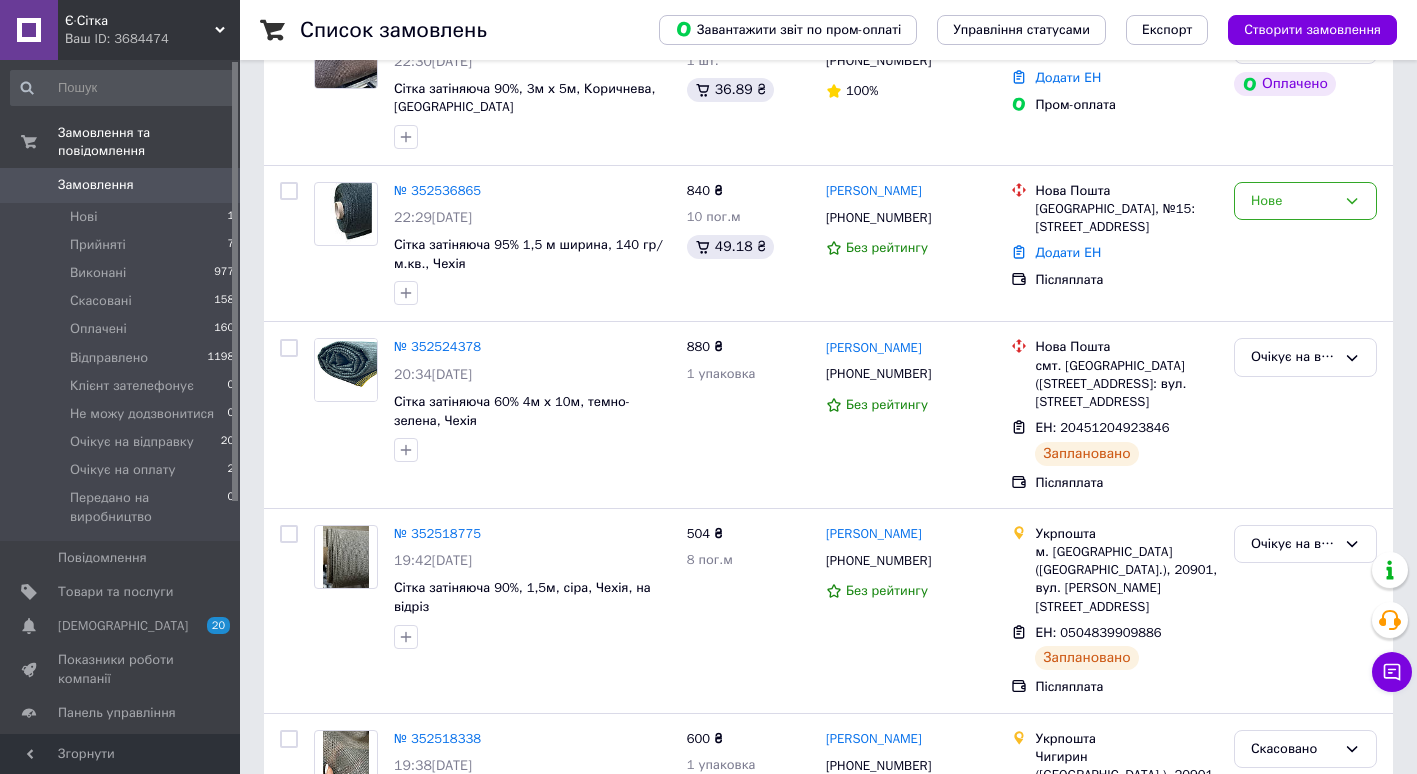 scroll, scrollTop: 383, scrollLeft: 0, axis: vertical 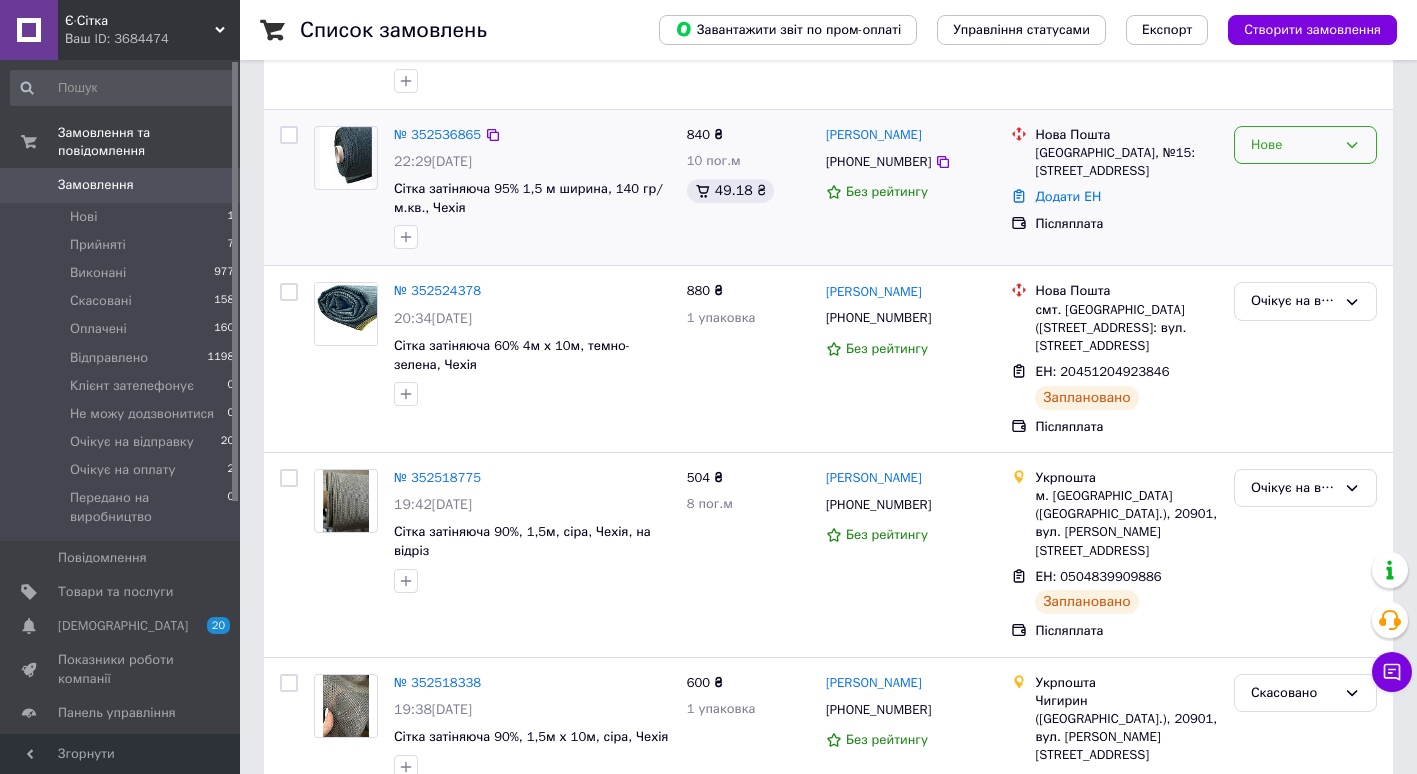 click 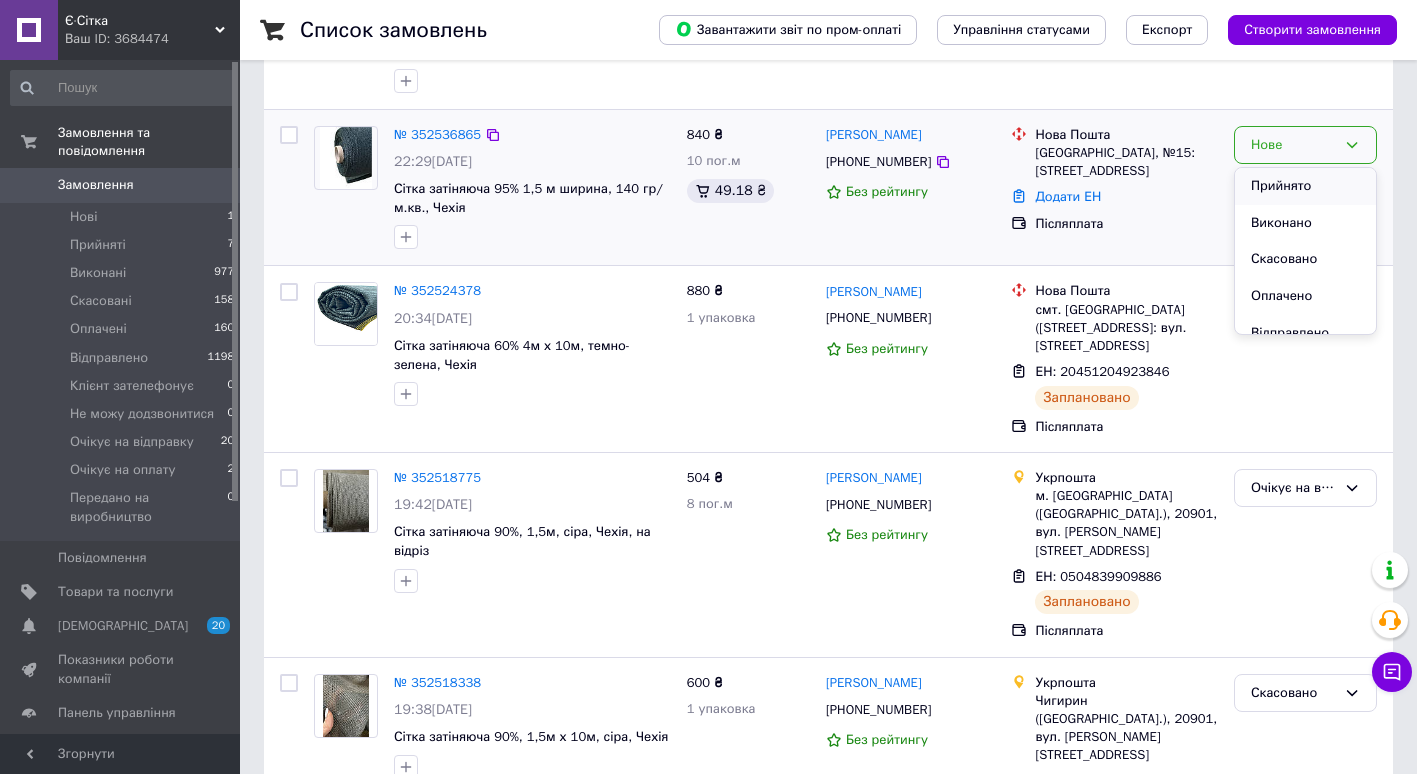 click on "Прийнято" at bounding box center [1305, 186] 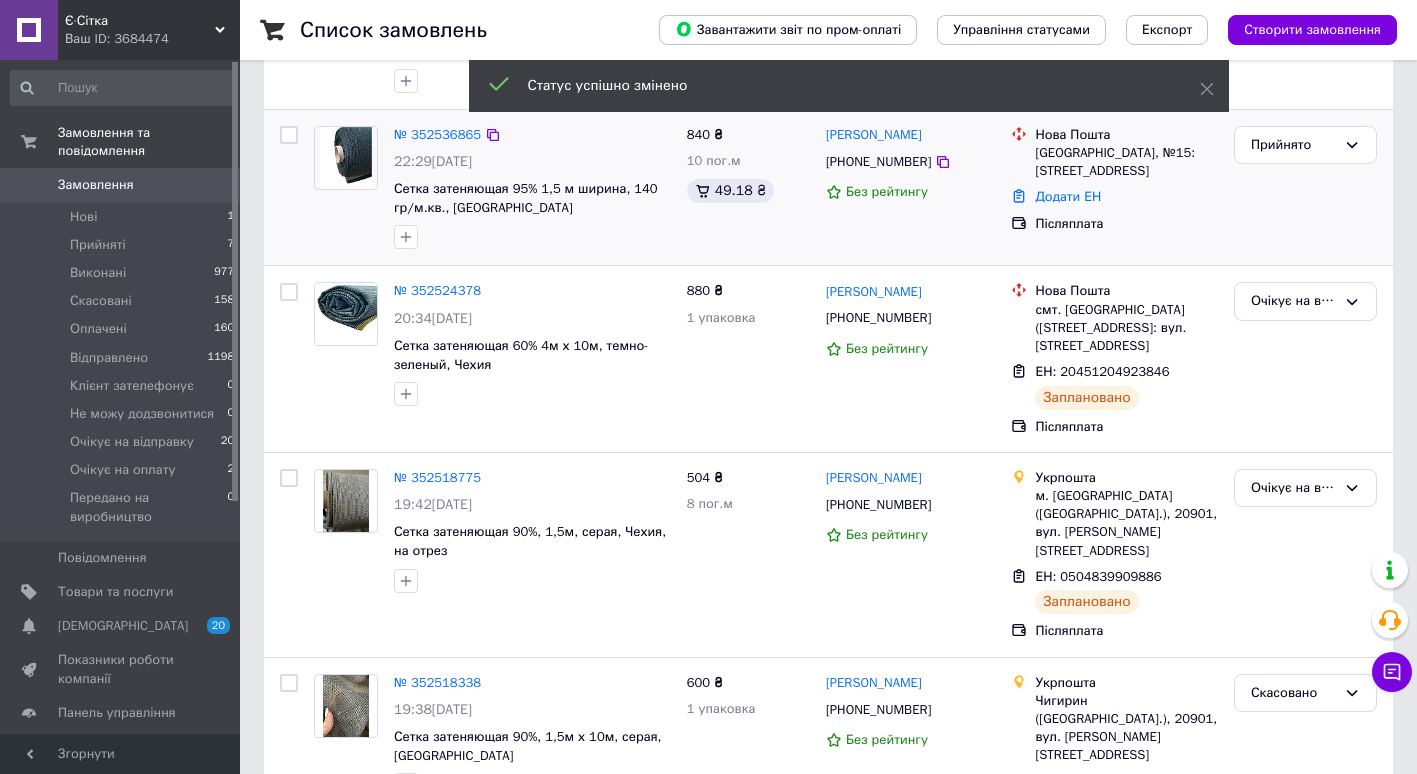 scroll, scrollTop: 0, scrollLeft: 0, axis: both 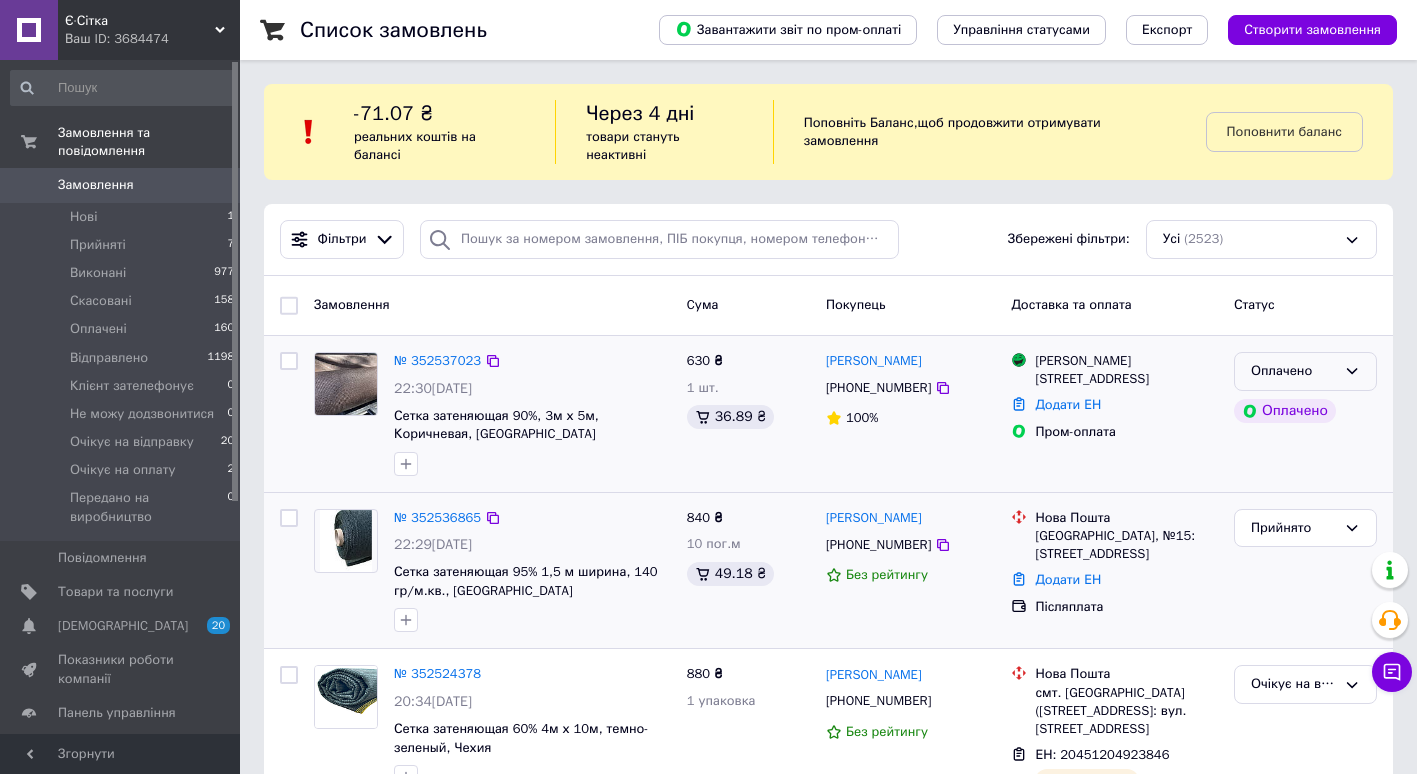 click 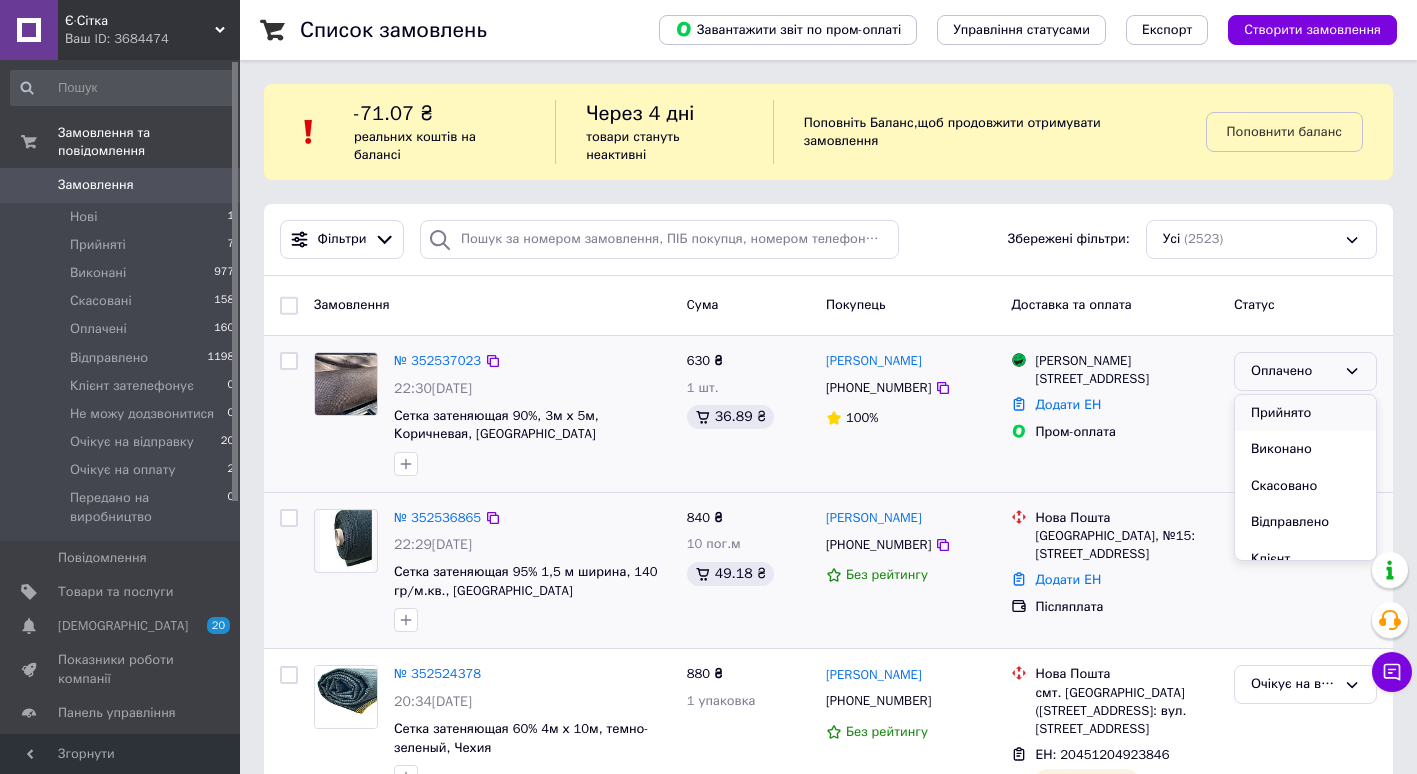click on "Прийнято" at bounding box center (1305, 413) 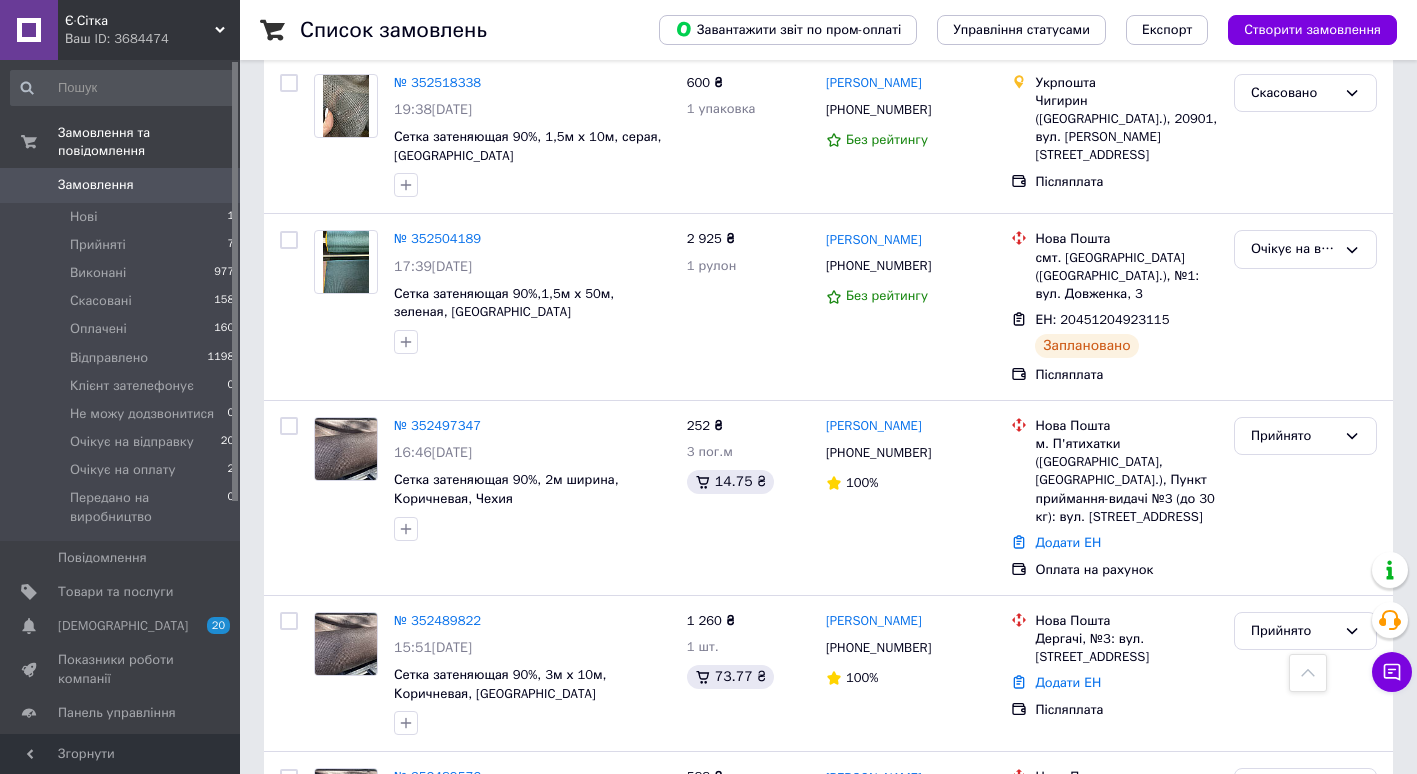 scroll, scrollTop: 994, scrollLeft: 0, axis: vertical 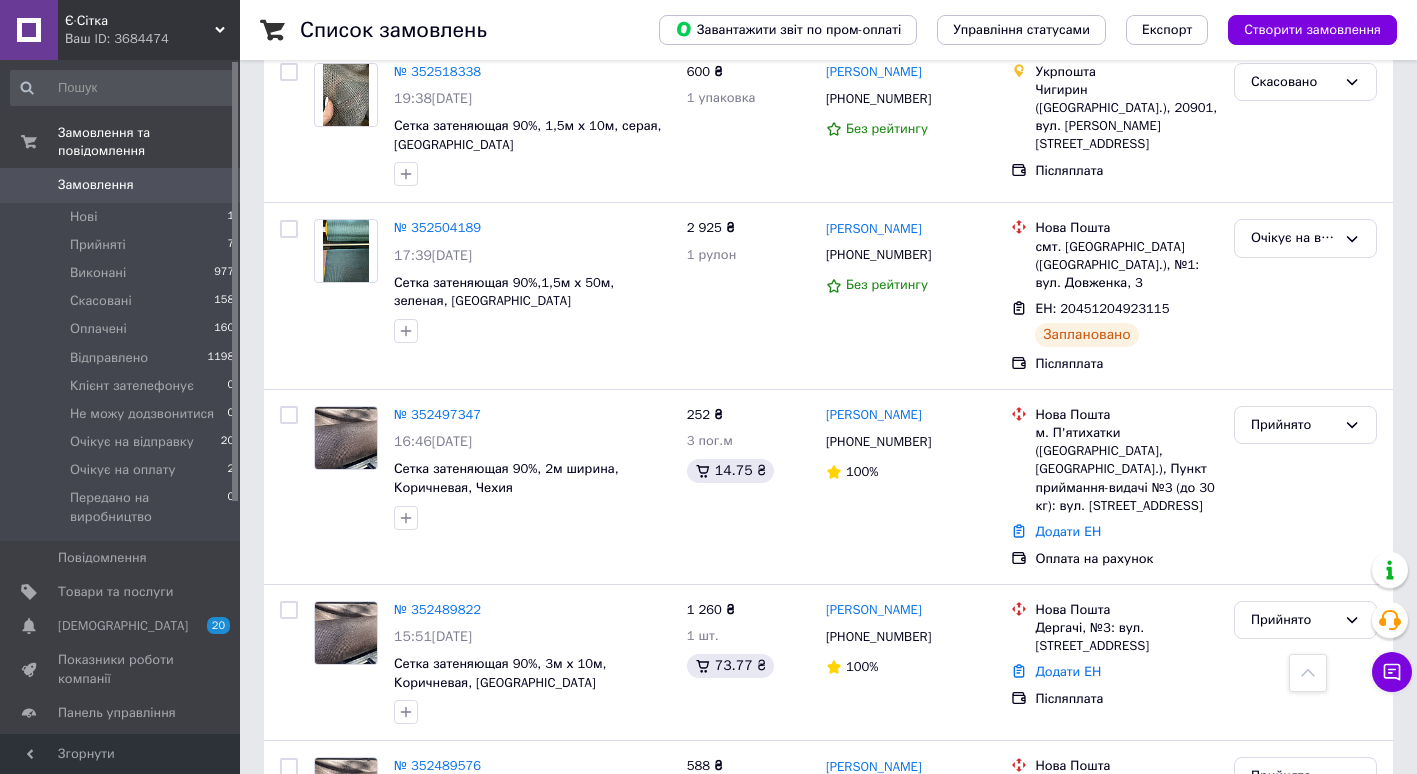 click on "№ 352497347" at bounding box center (437, 414) 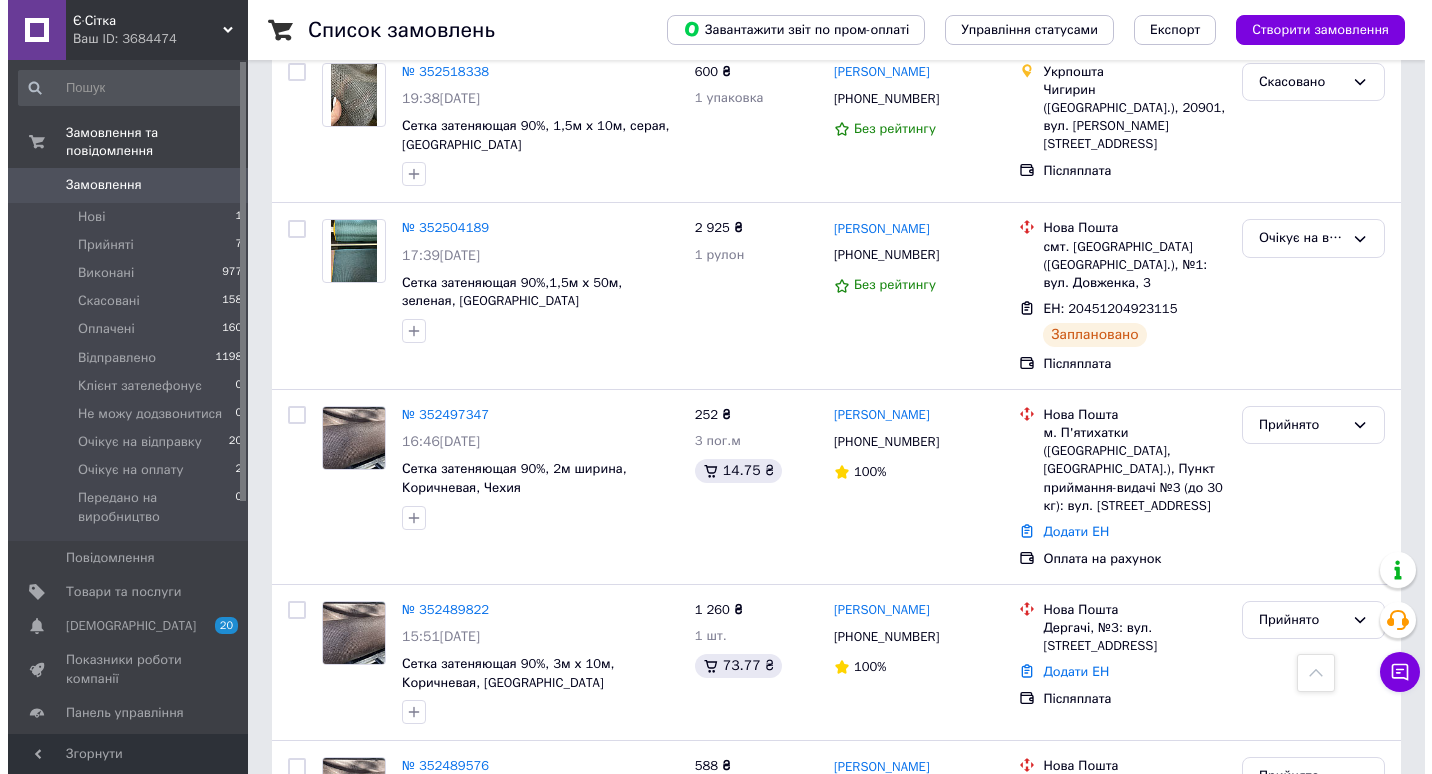 scroll, scrollTop: 0, scrollLeft: 0, axis: both 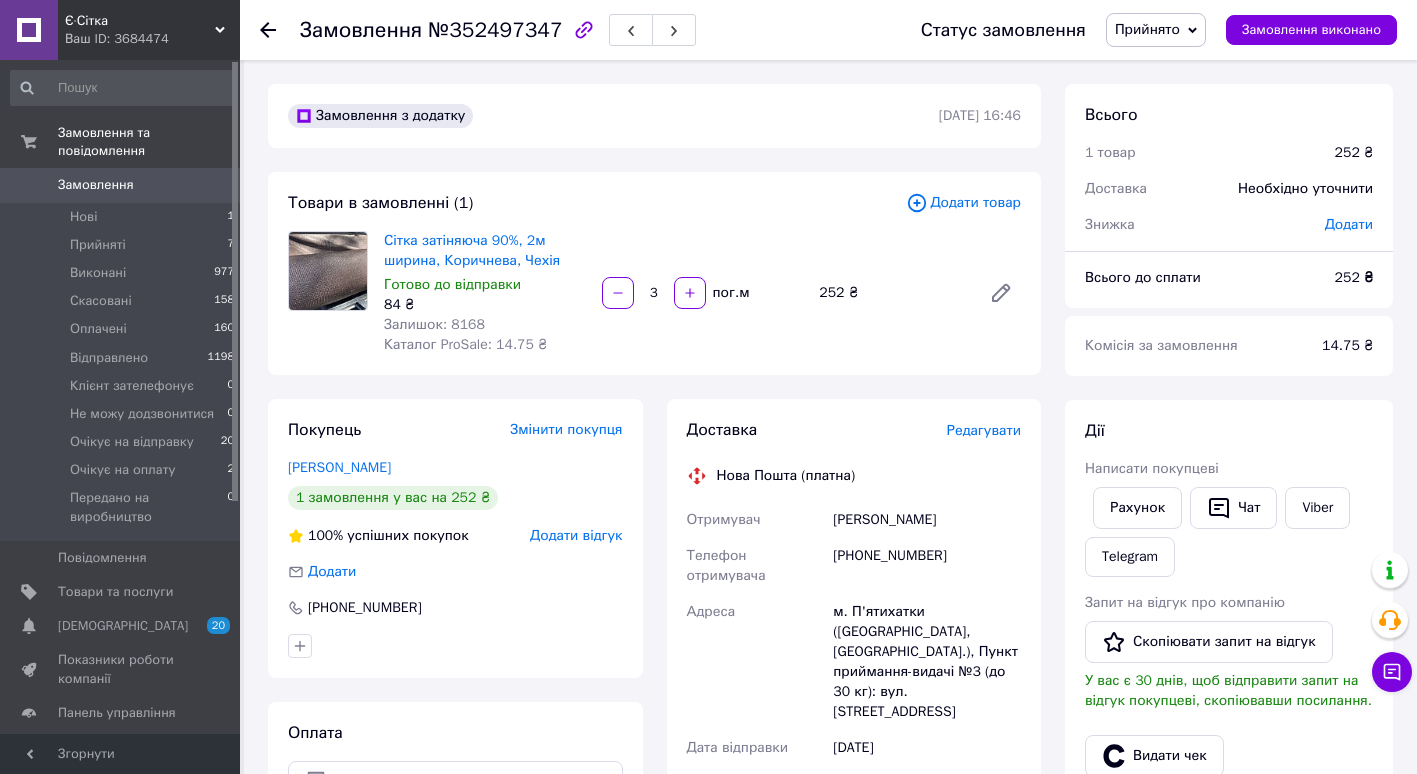 click on "Редагувати" at bounding box center (984, 430) 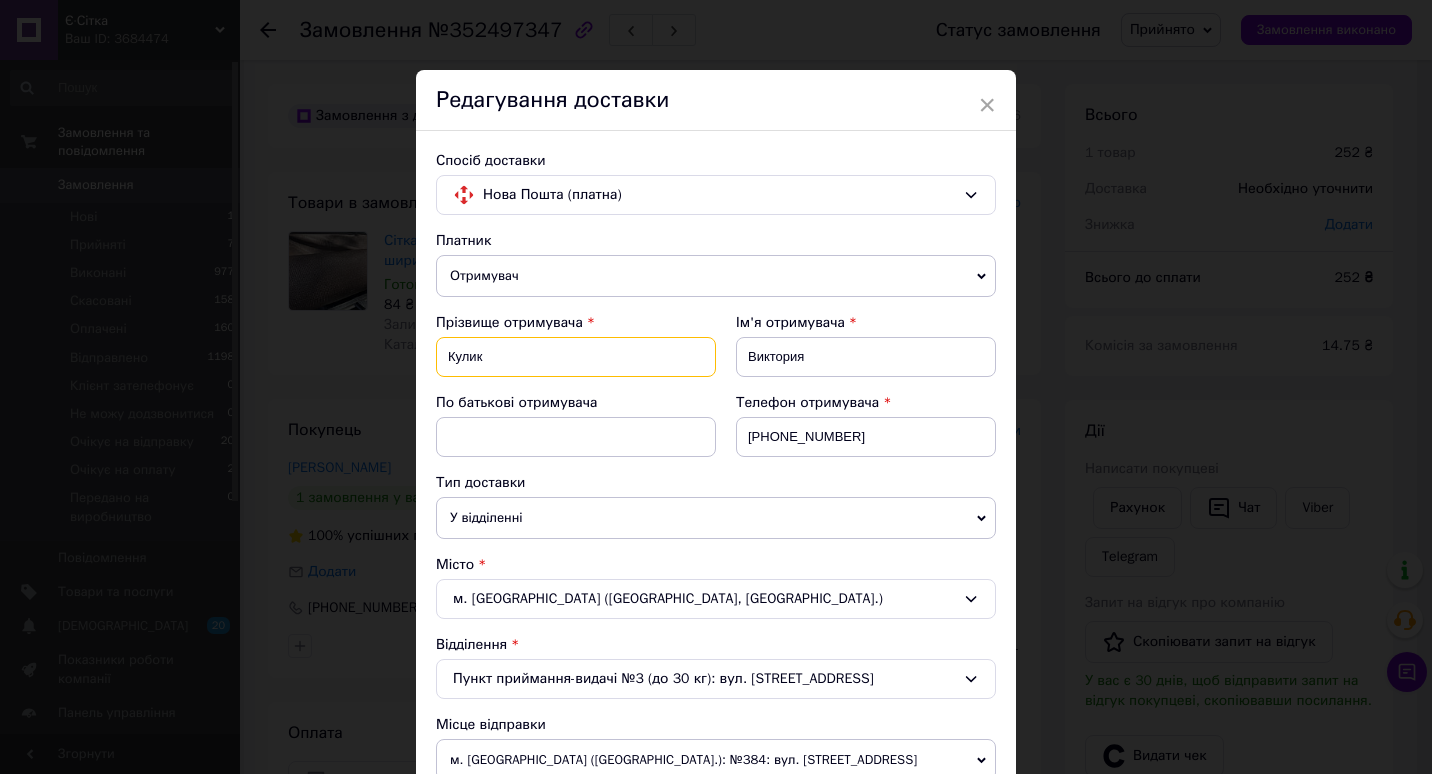 click on "Кулик" at bounding box center [576, 357] 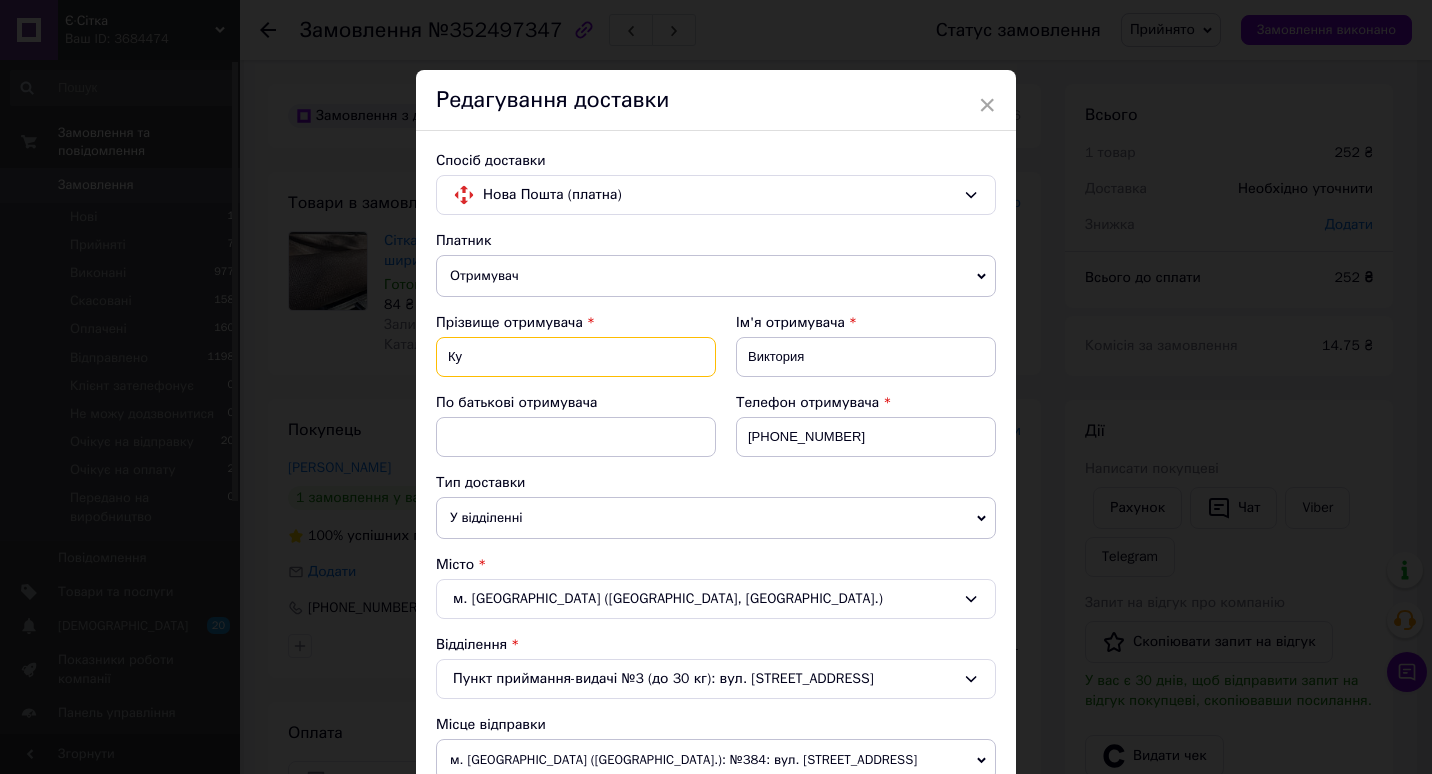 type on "К" 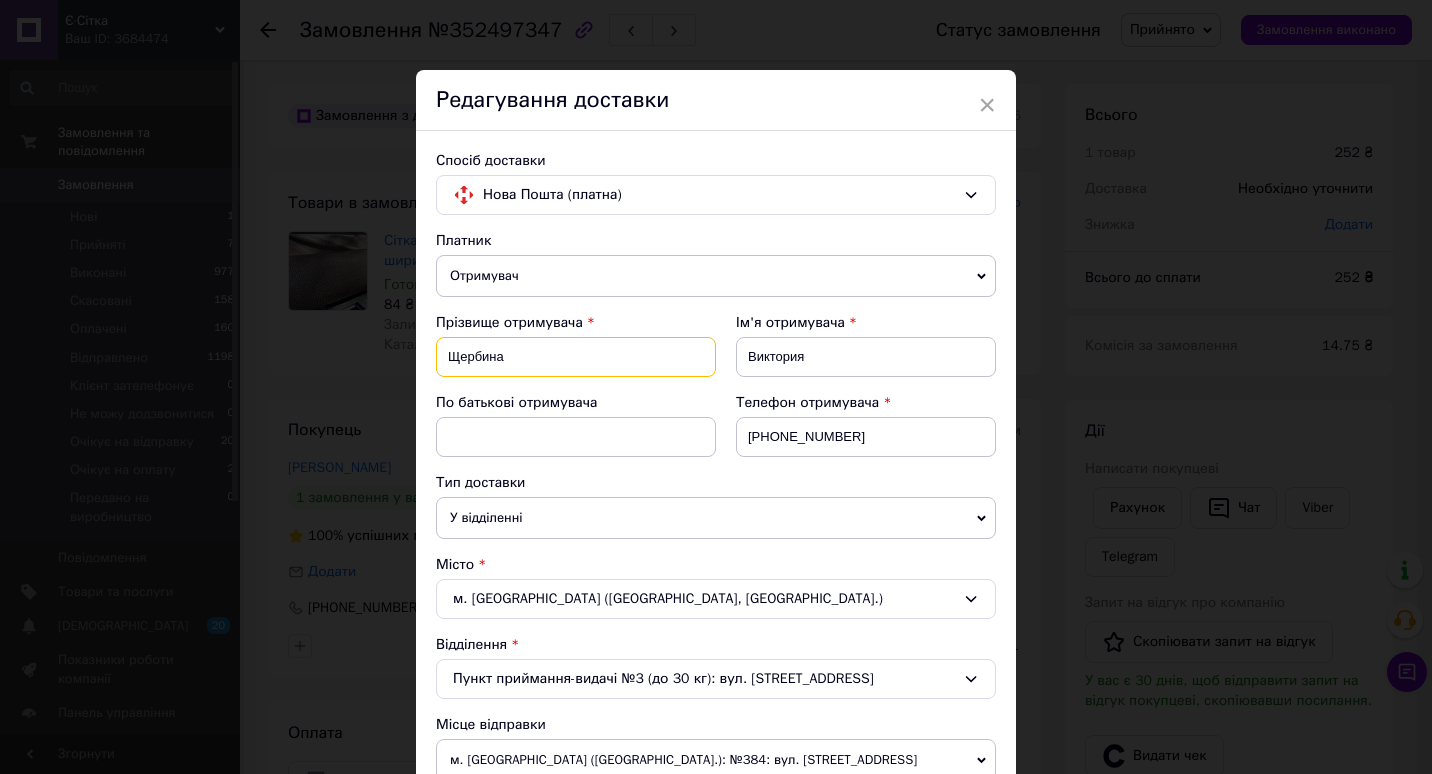 type on "Щербина" 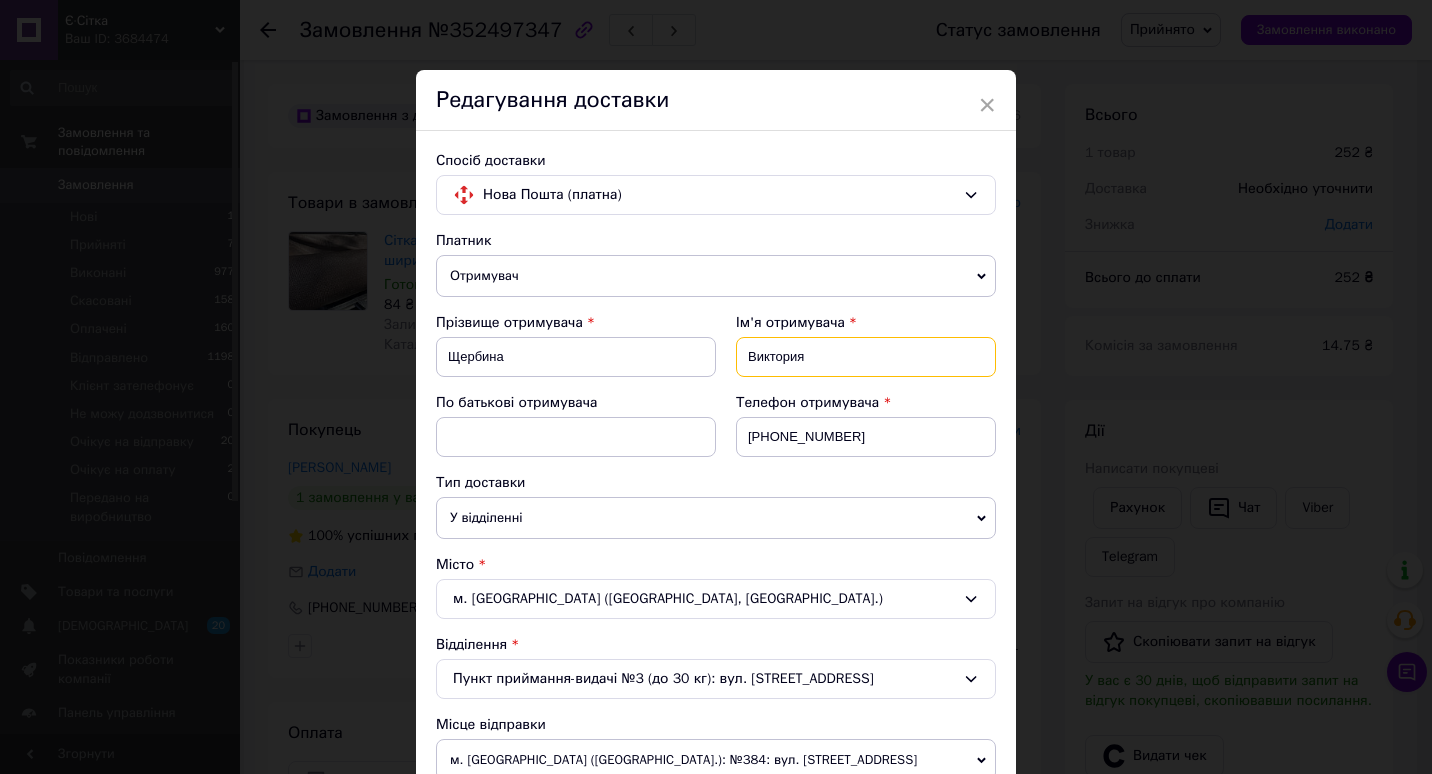 click on "Виктория" at bounding box center [866, 357] 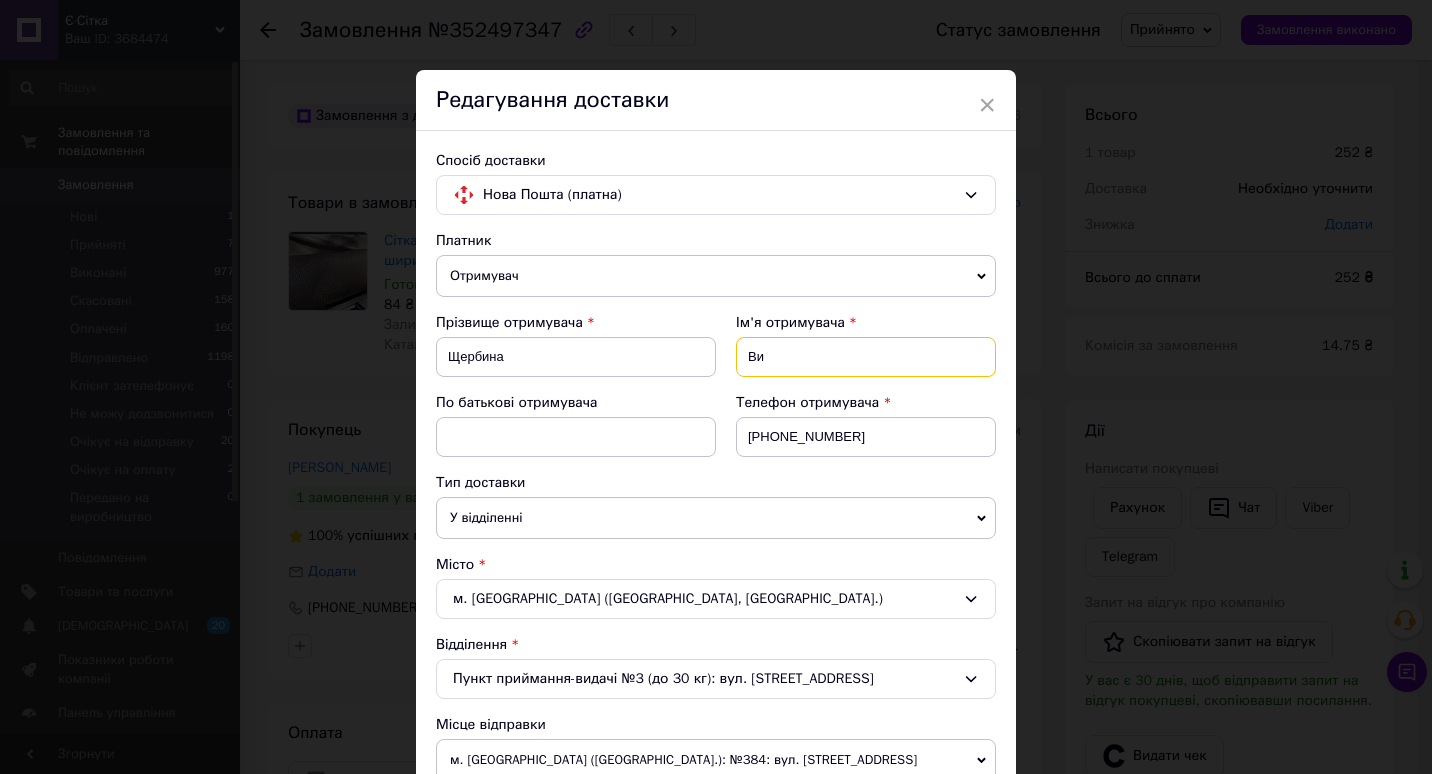 type on "В" 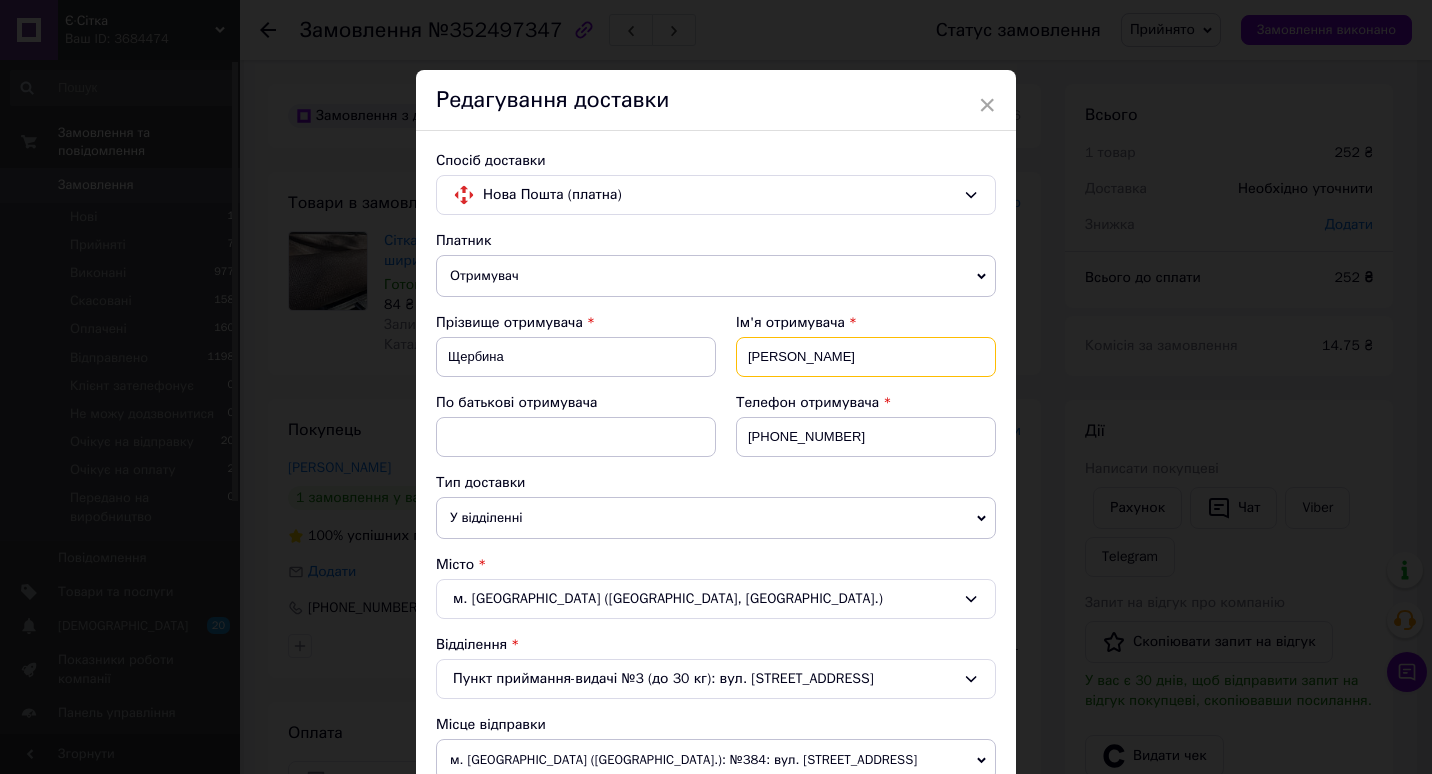 type on "[PERSON_NAME]" 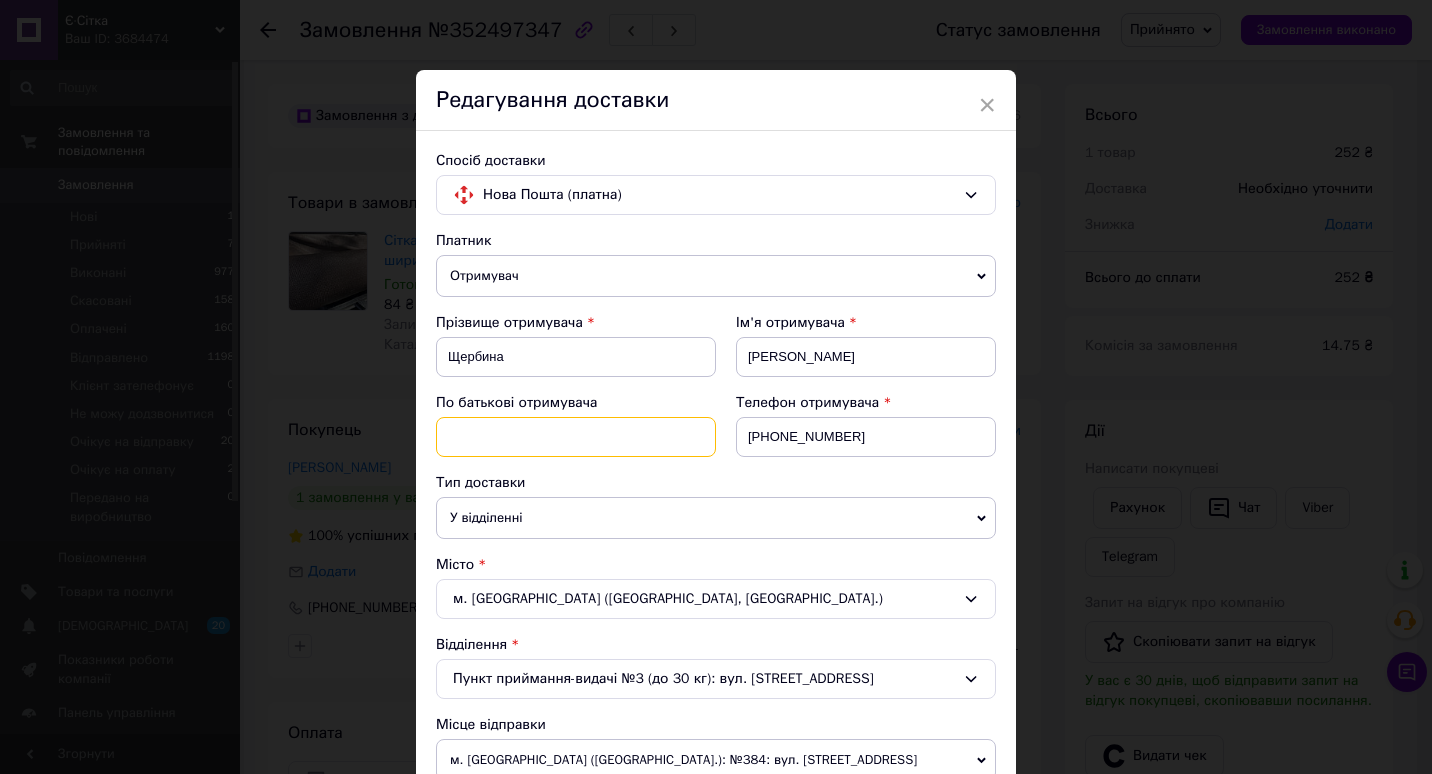 click at bounding box center (576, 437) 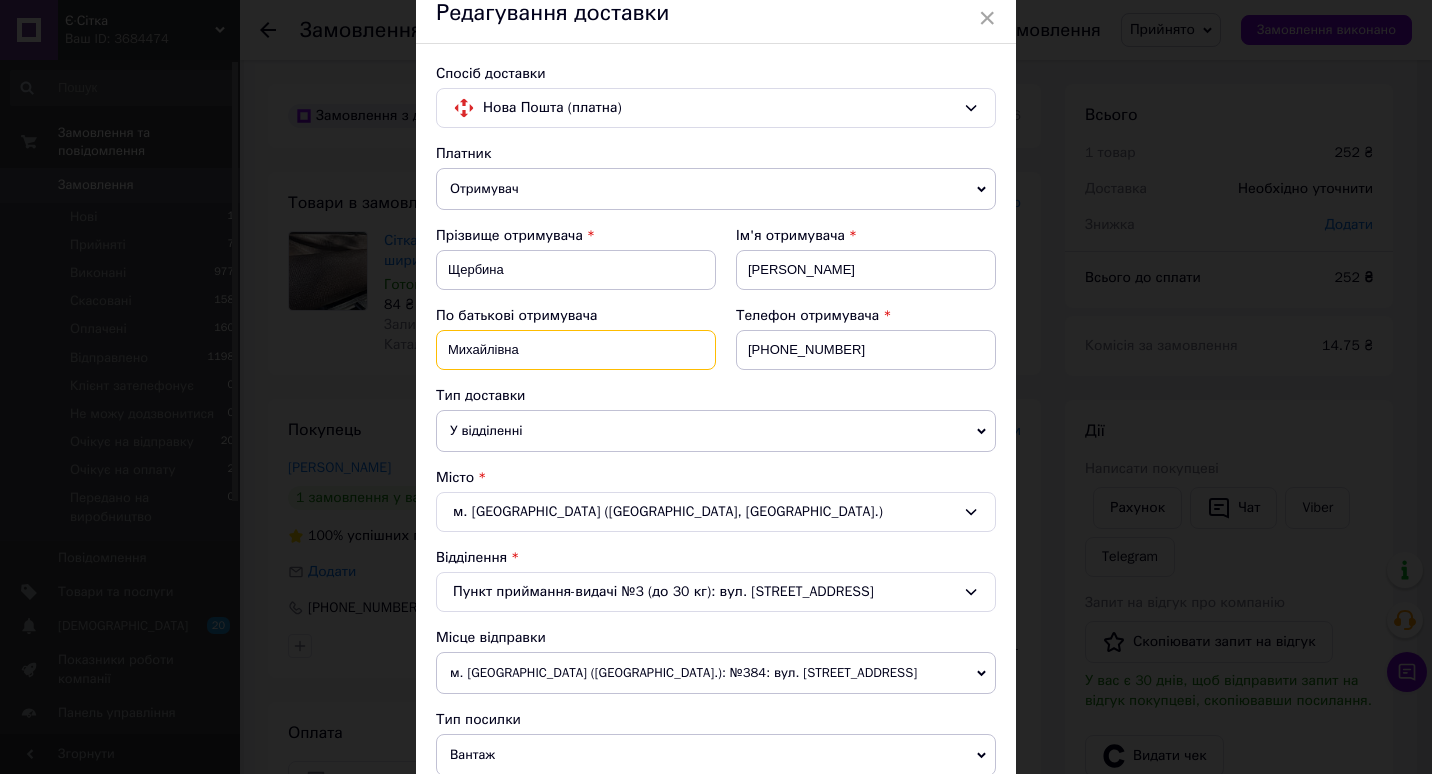 scroll, scrollTop: 97, scrollLeft: 0, axis: vertical 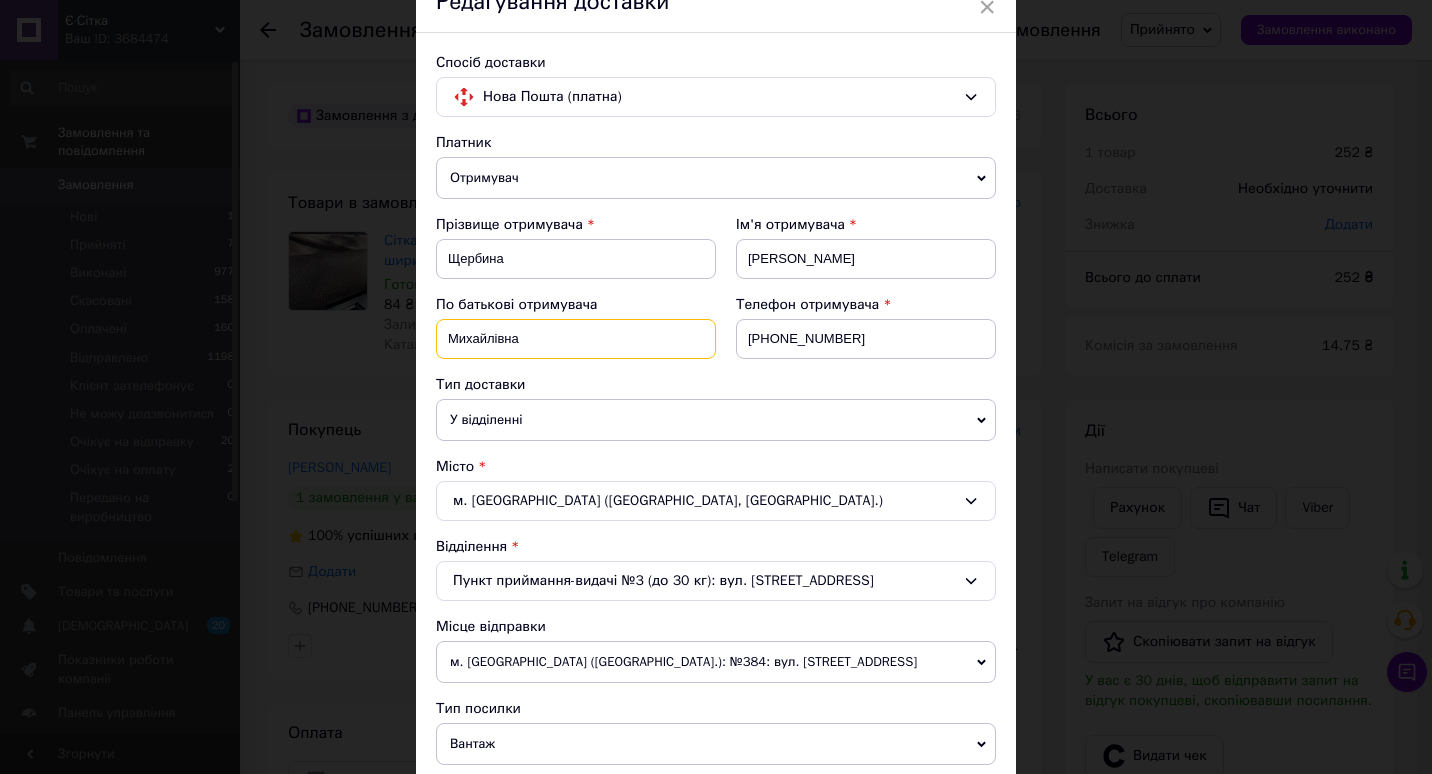 type on "Михайлівна" 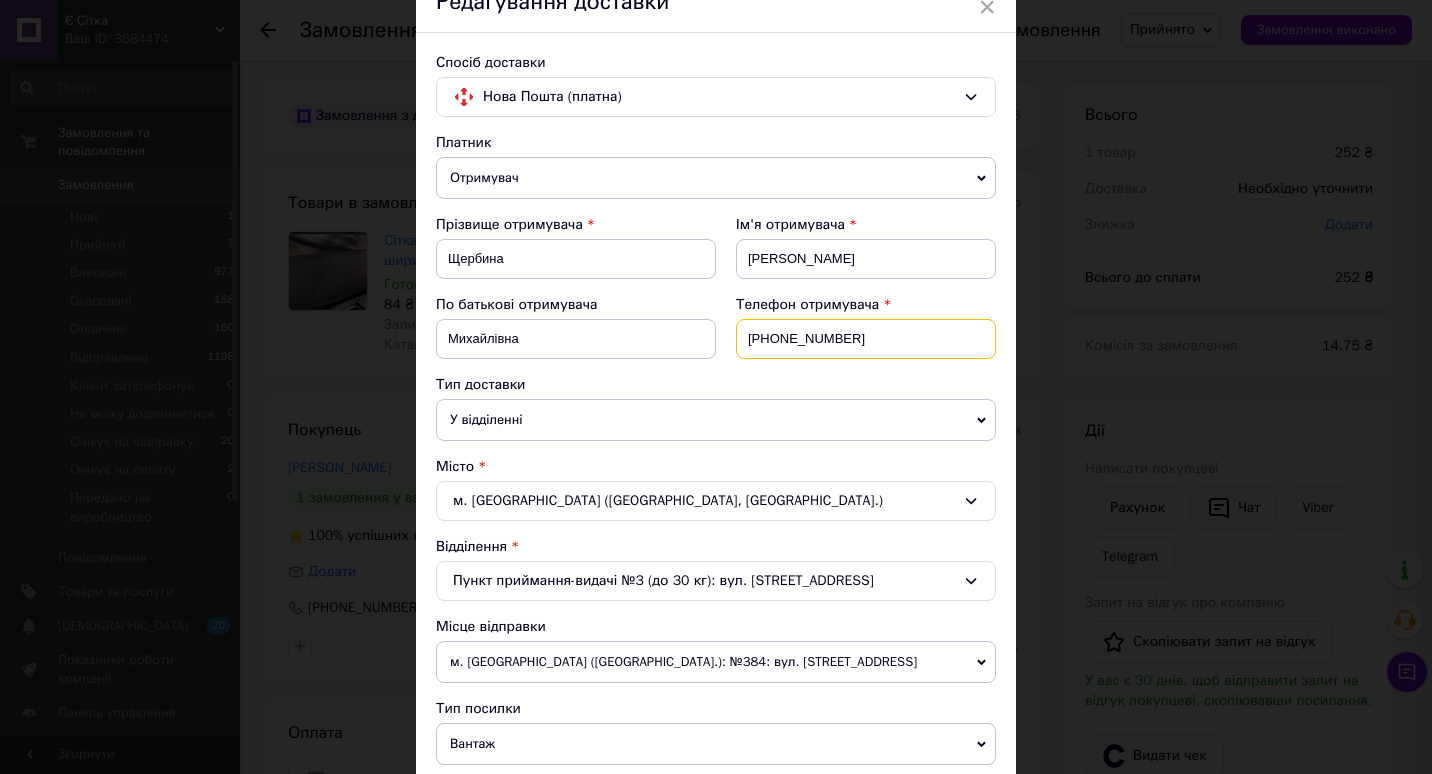 click on "[PHONE_NUMBER]" at bounding box center [866, 339] 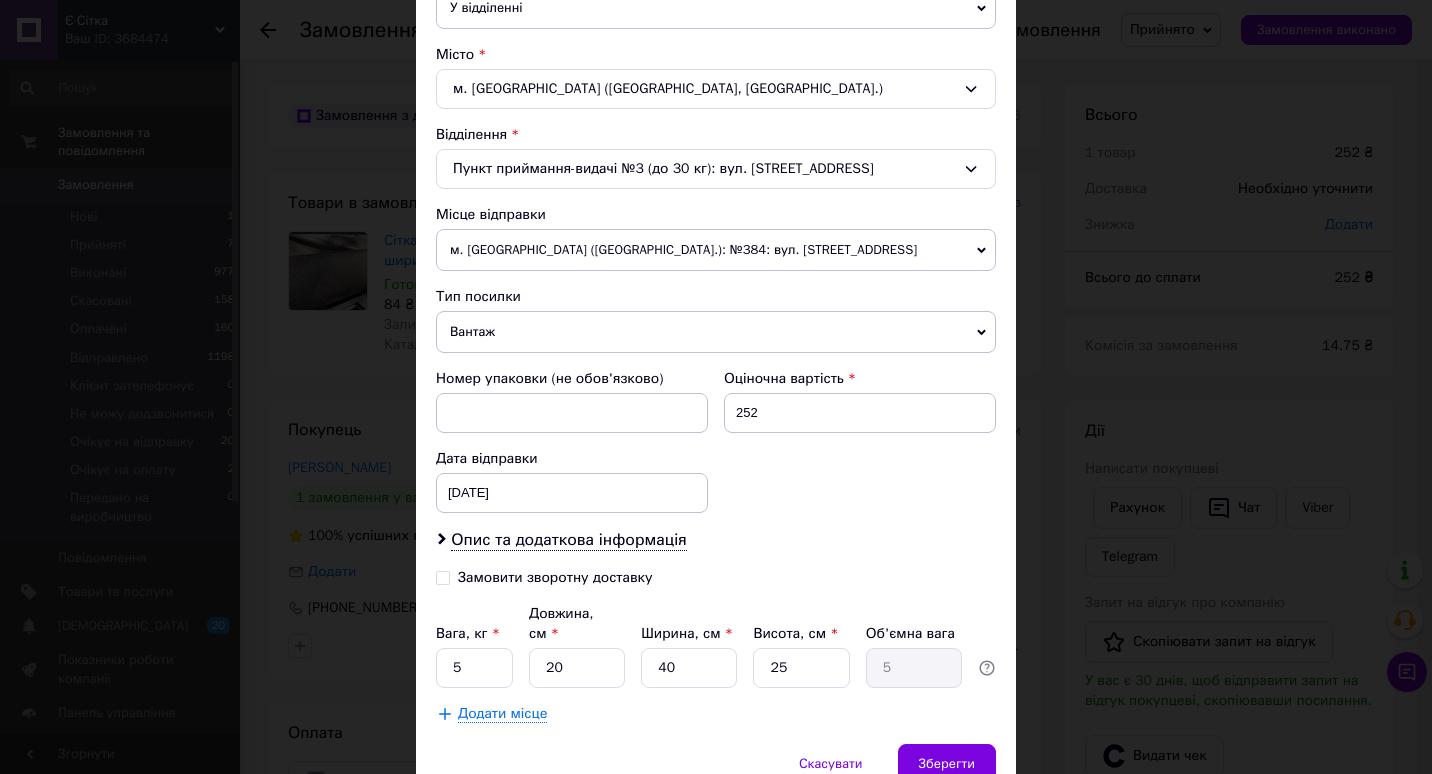 scroll, scrollTop: 515, scrollLeft: 0, axis: vertical 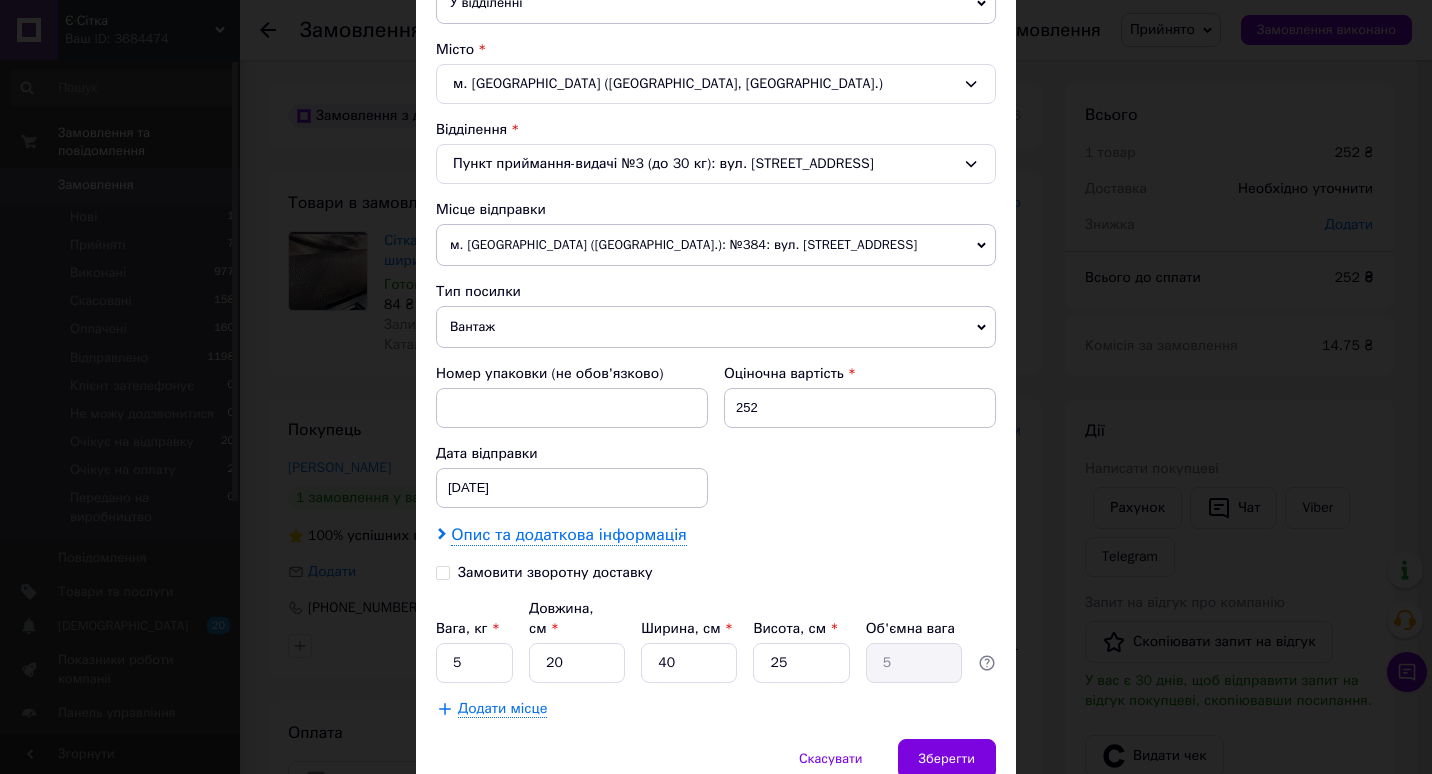 type on "[PHONE_NUMBER]" 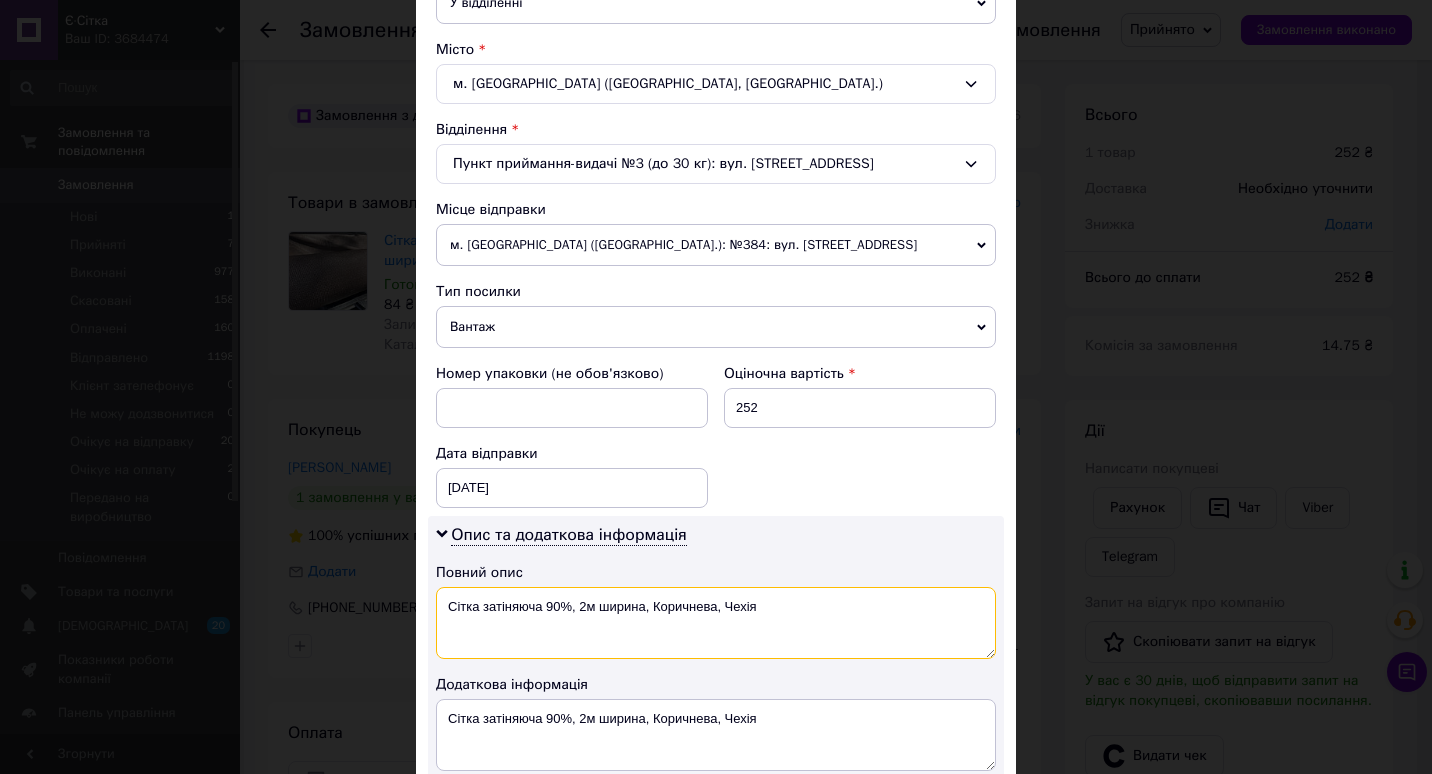 drag, startPoint x: 540, startPoint y: 601, endPoint x: 840, endPoint y: 619, distance: 300.53952 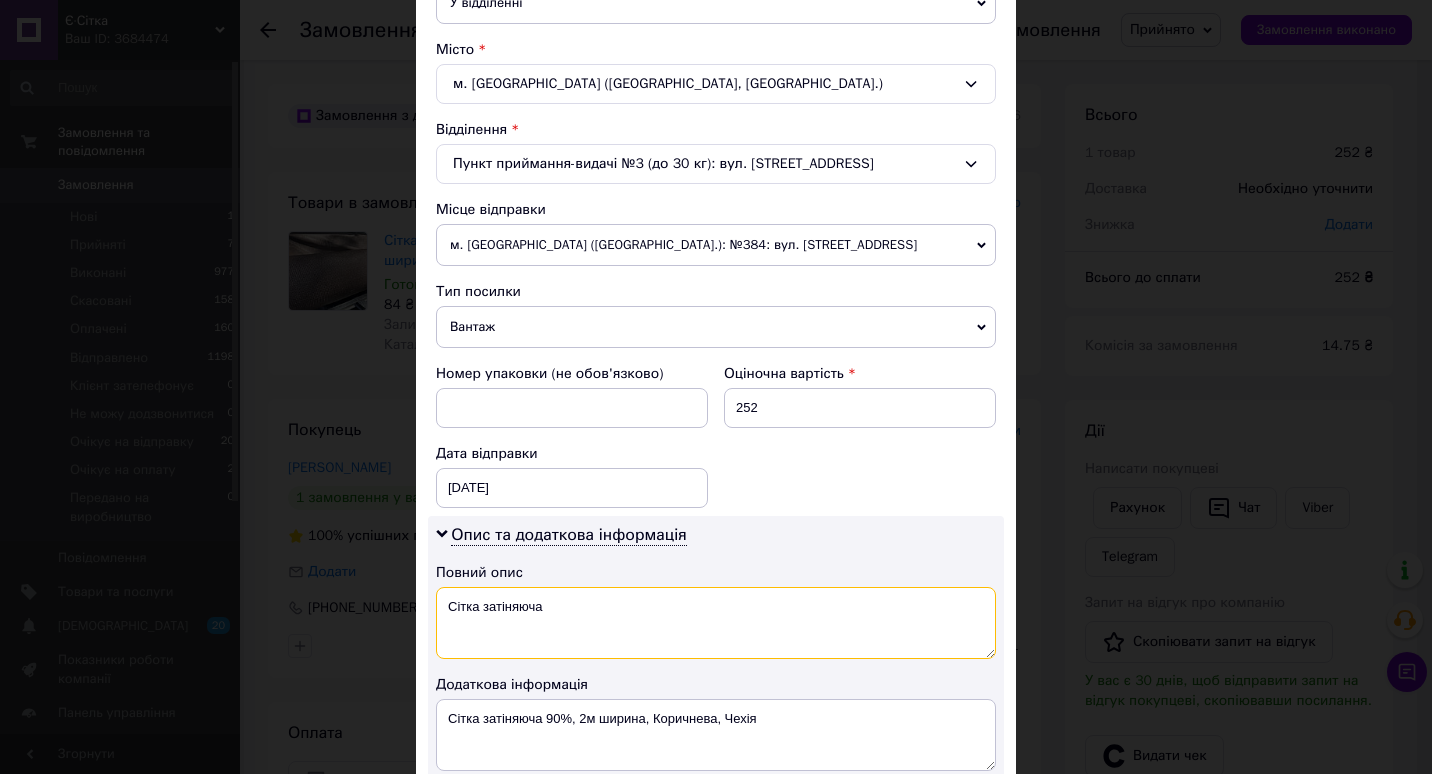 type on "Сітка затіняюча" 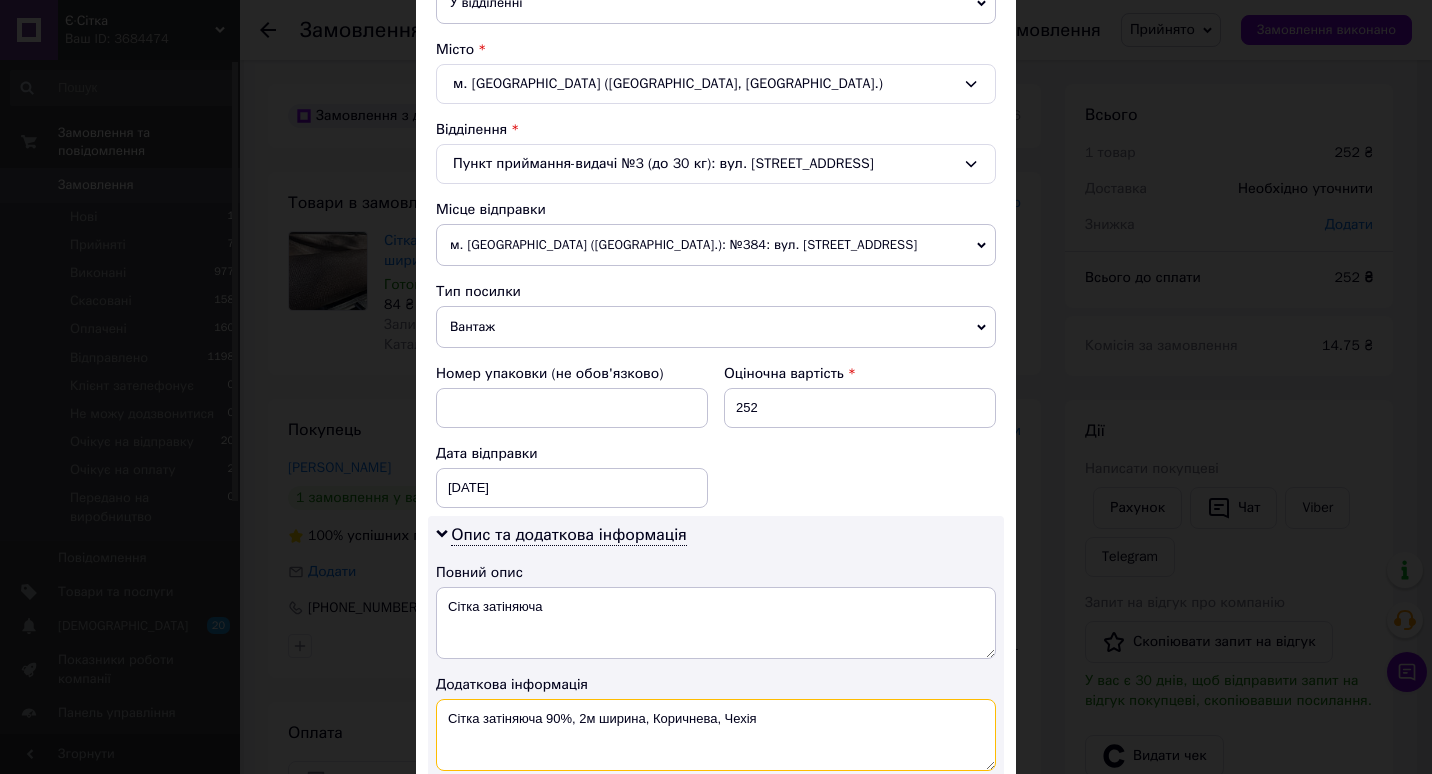 drag, startPoint x: 544, startPoint y: 718, endPoint x: 772, endPoint y: 724, distance: 228.07893 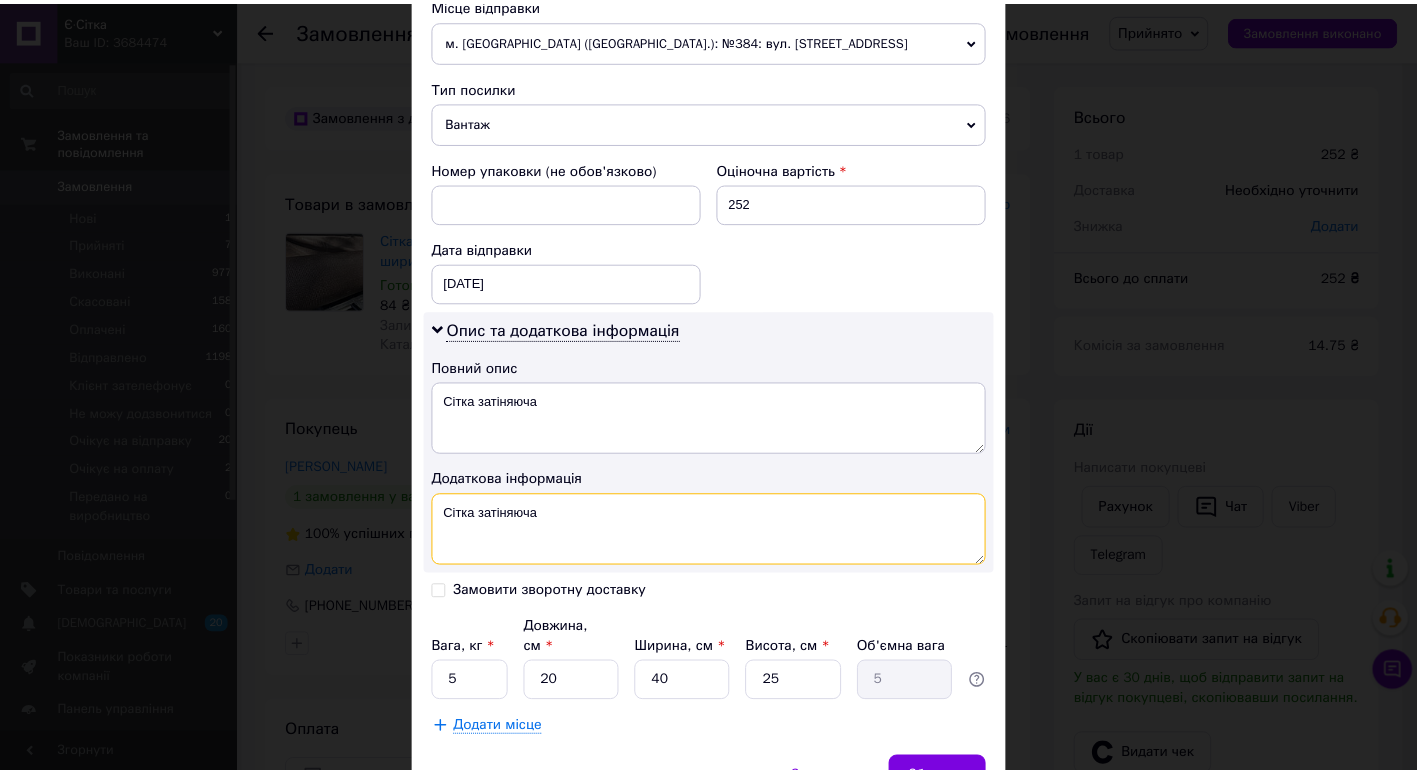scroll, scrollTop: 814, scrollLeft: 0, axis: vertical 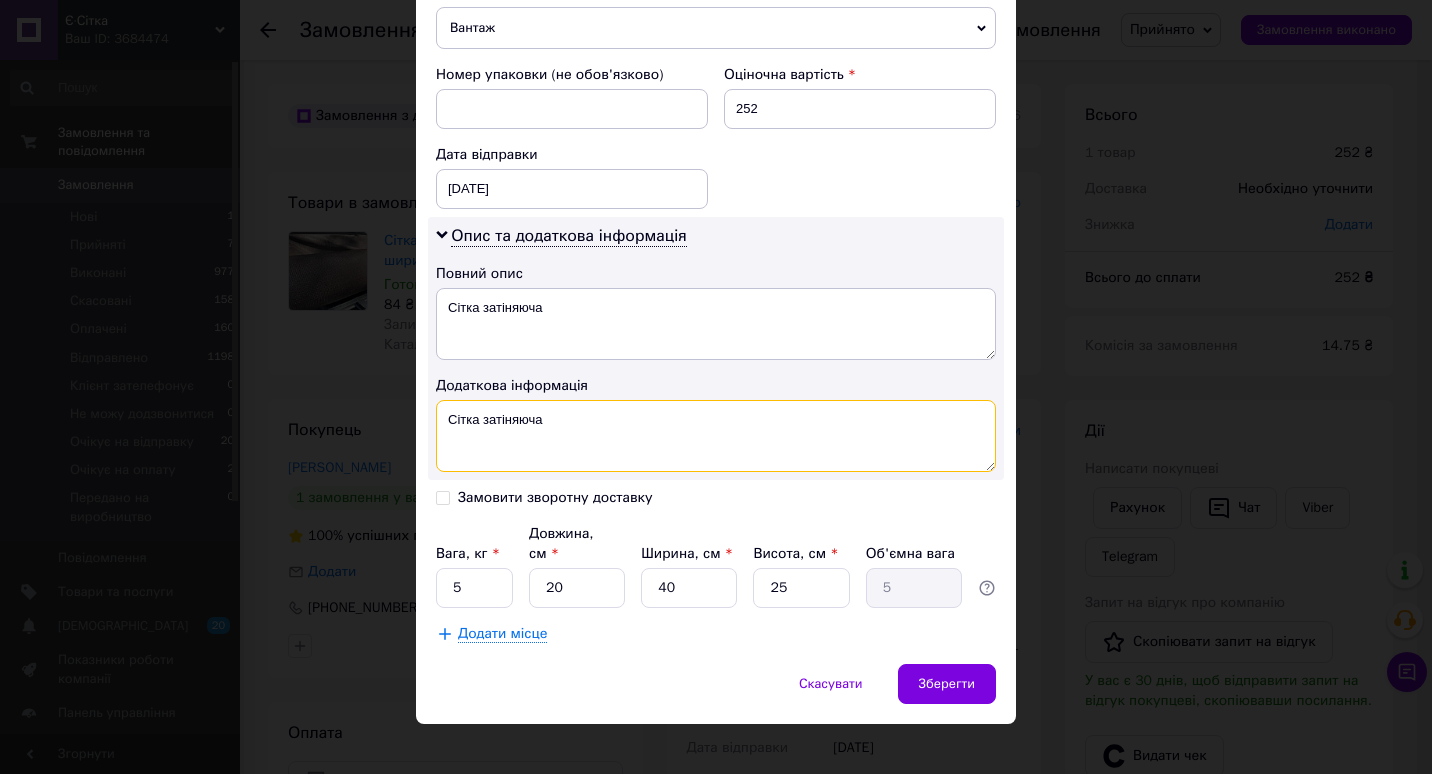 type on "Сітка затіняюча" 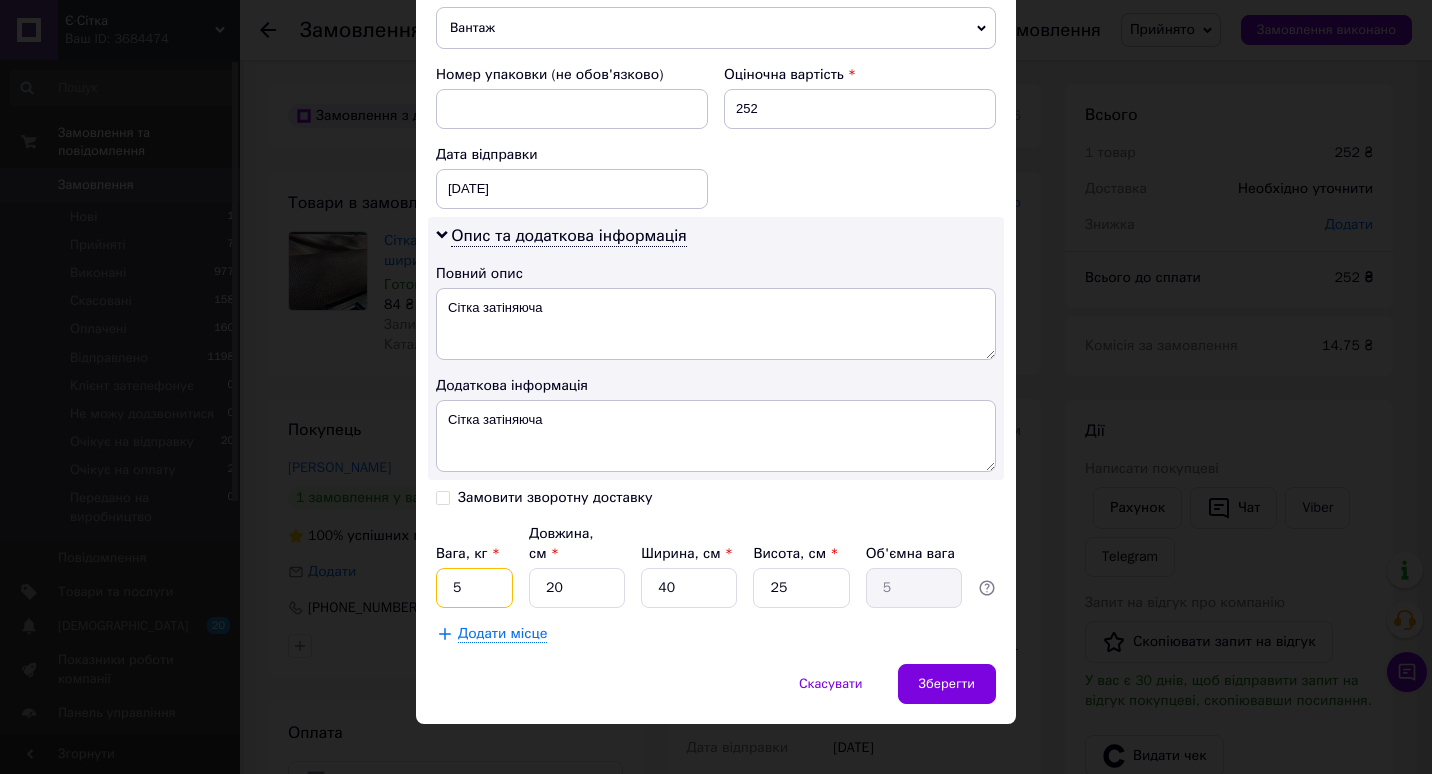 click on "5" at bounding box center (474, 588) 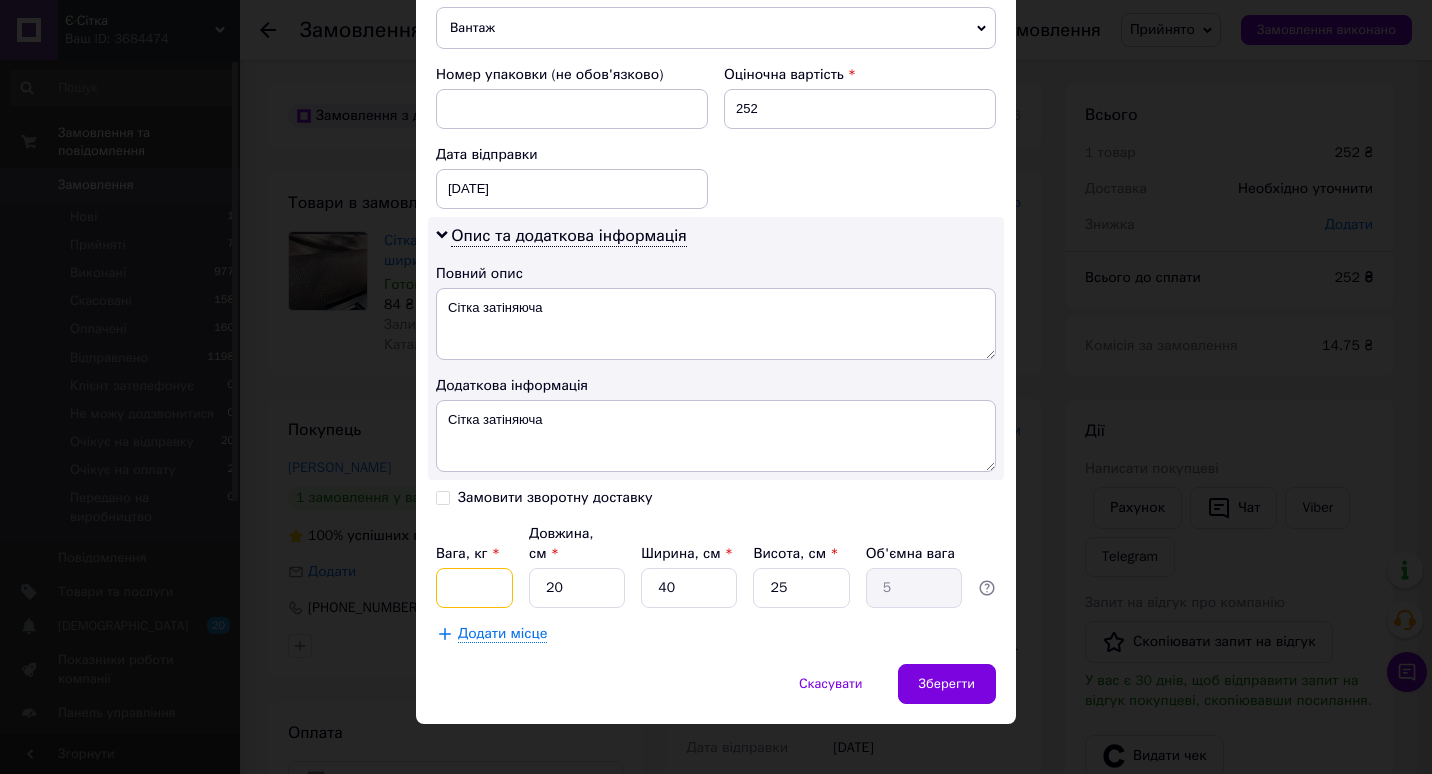 type on "3" 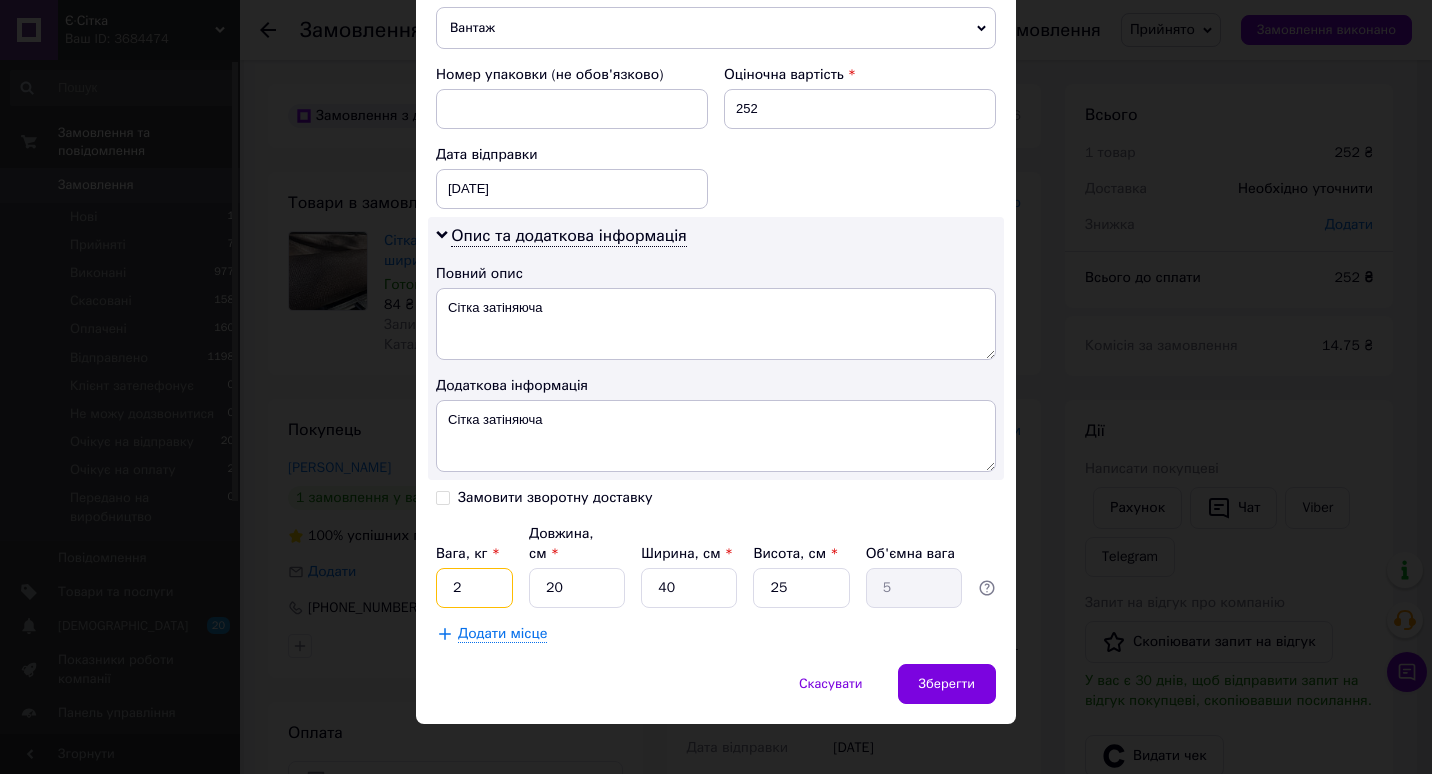 type on "2" 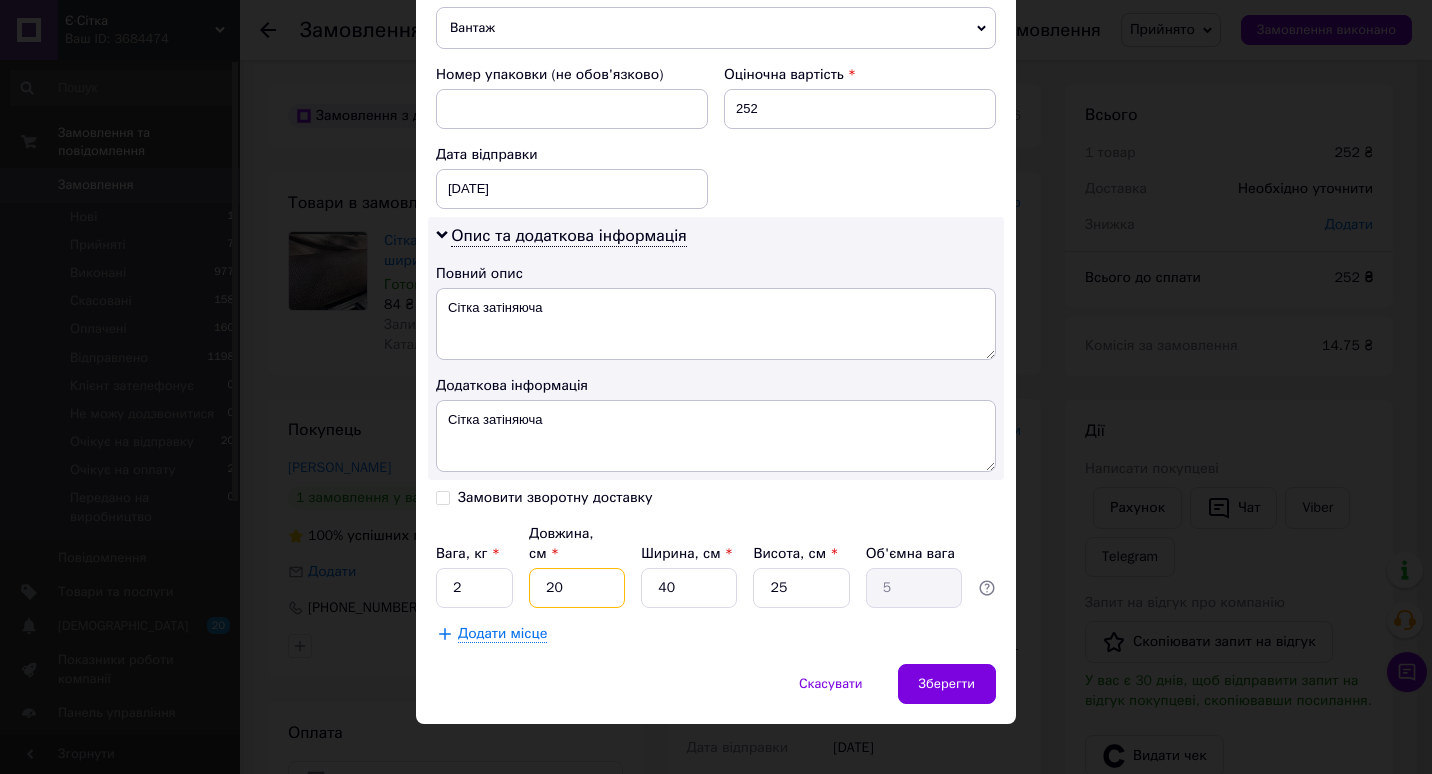 click on "20" at bounding box center (577, 588) 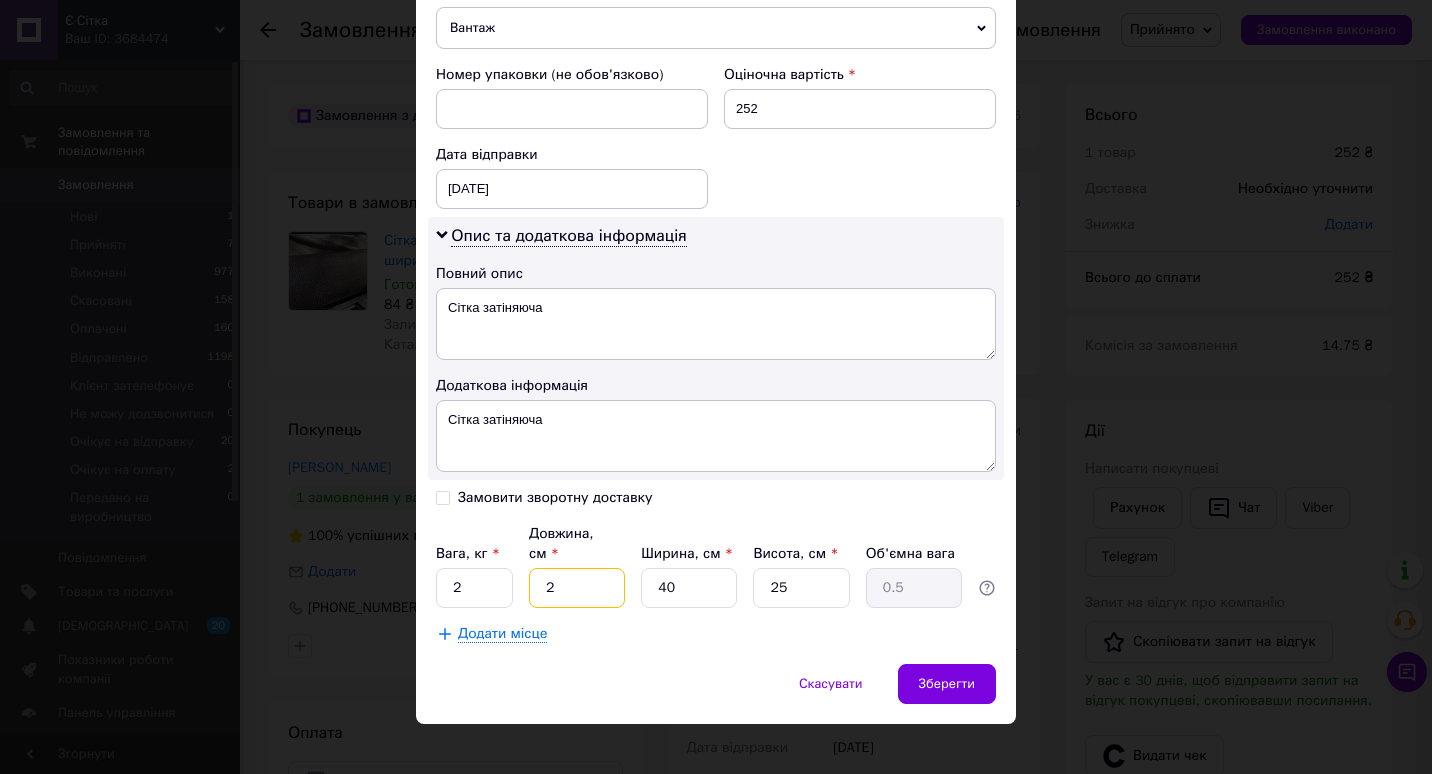 type 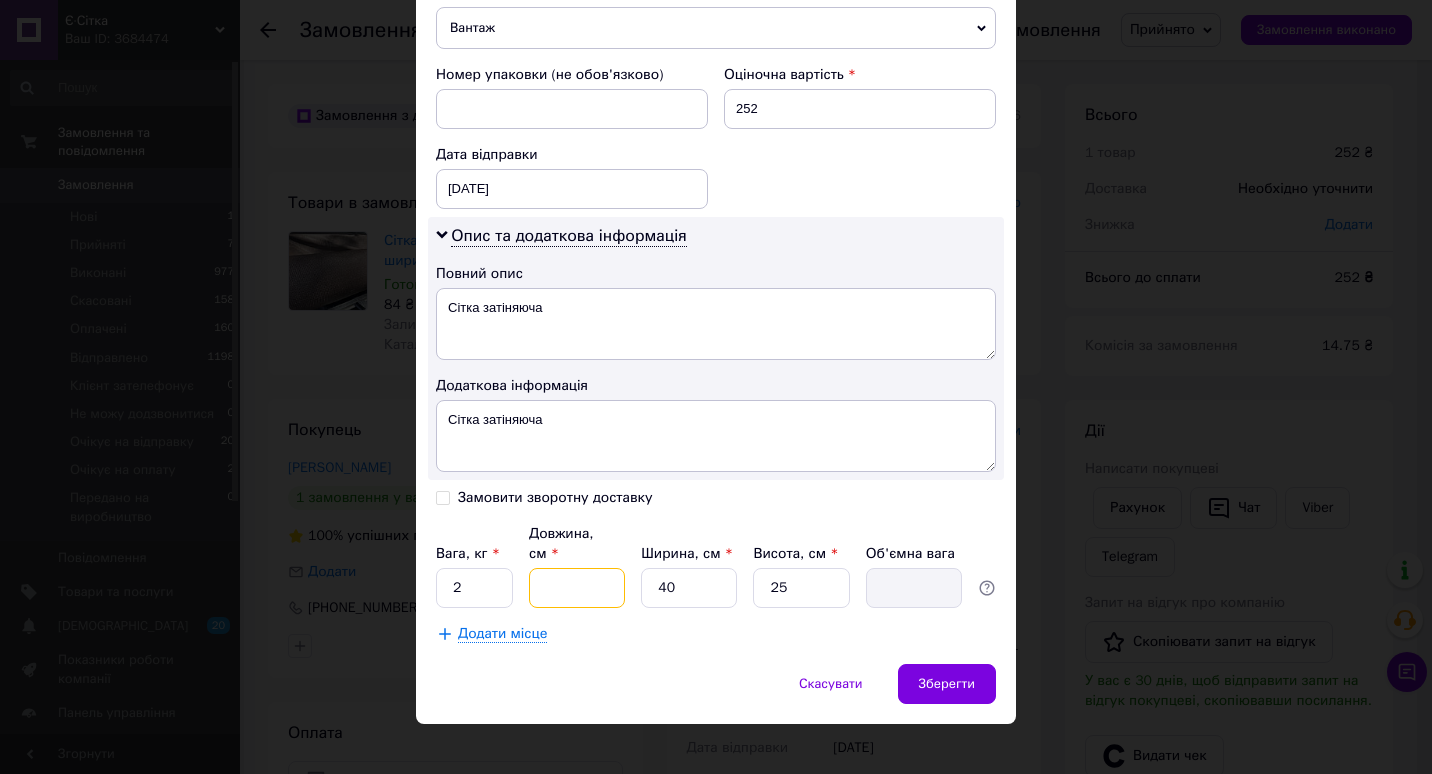 type on "5" 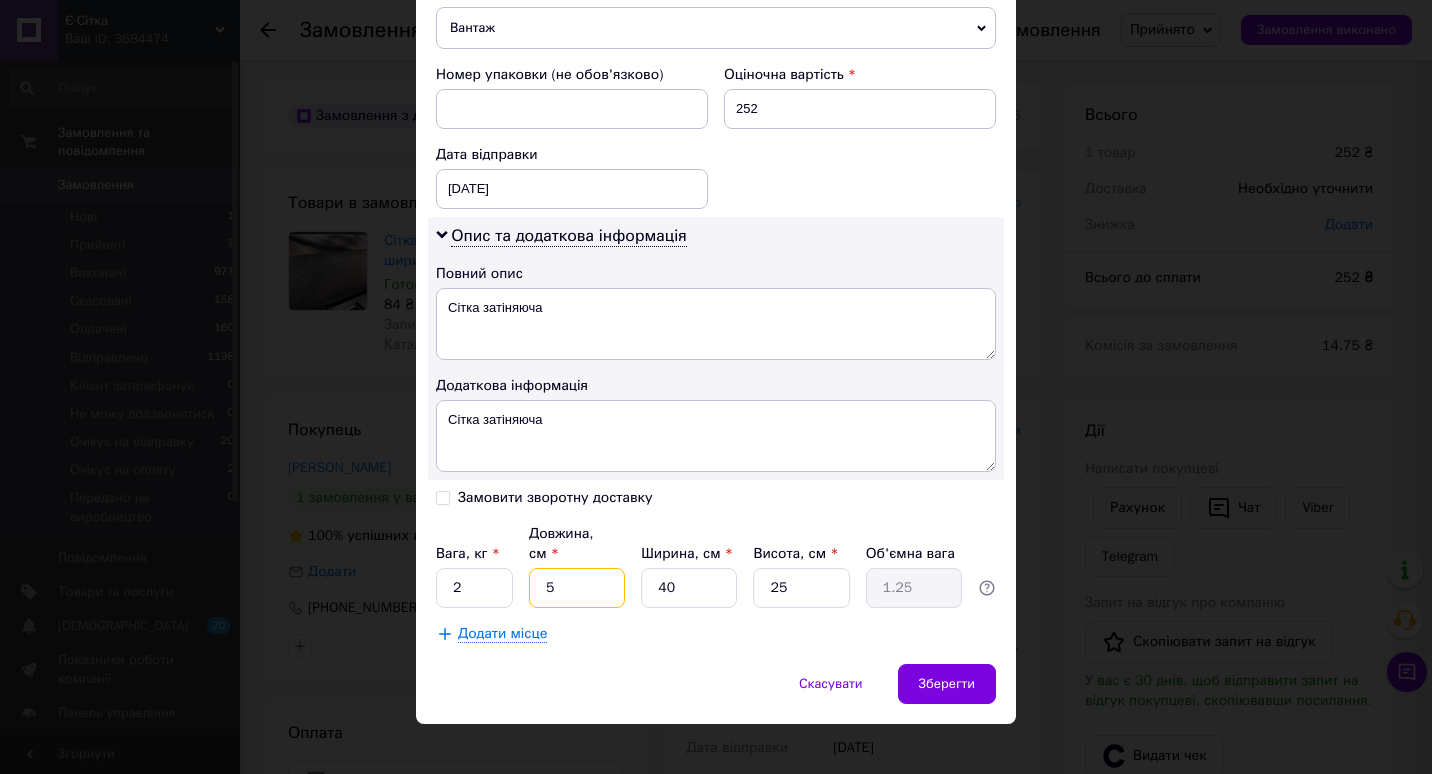 type on "50" 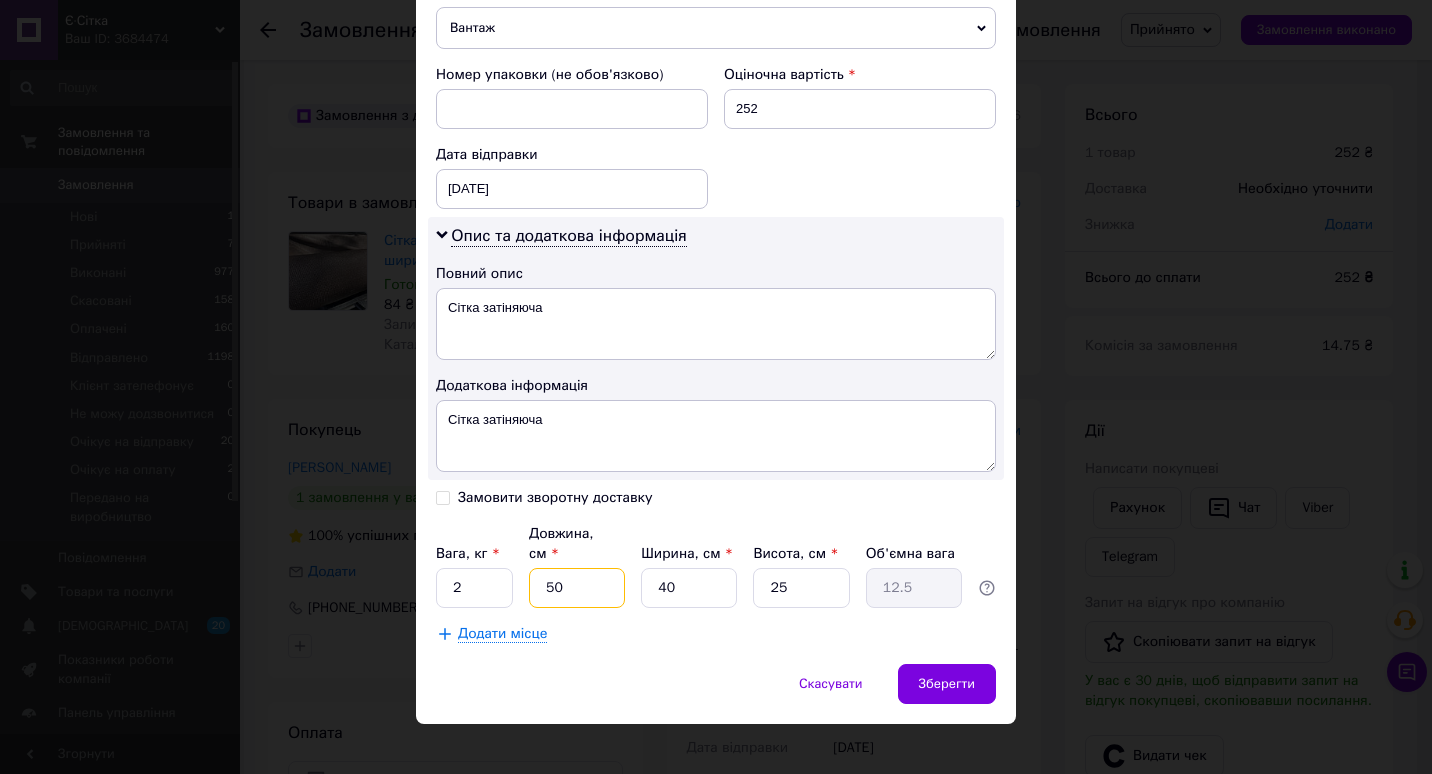 type on "50" 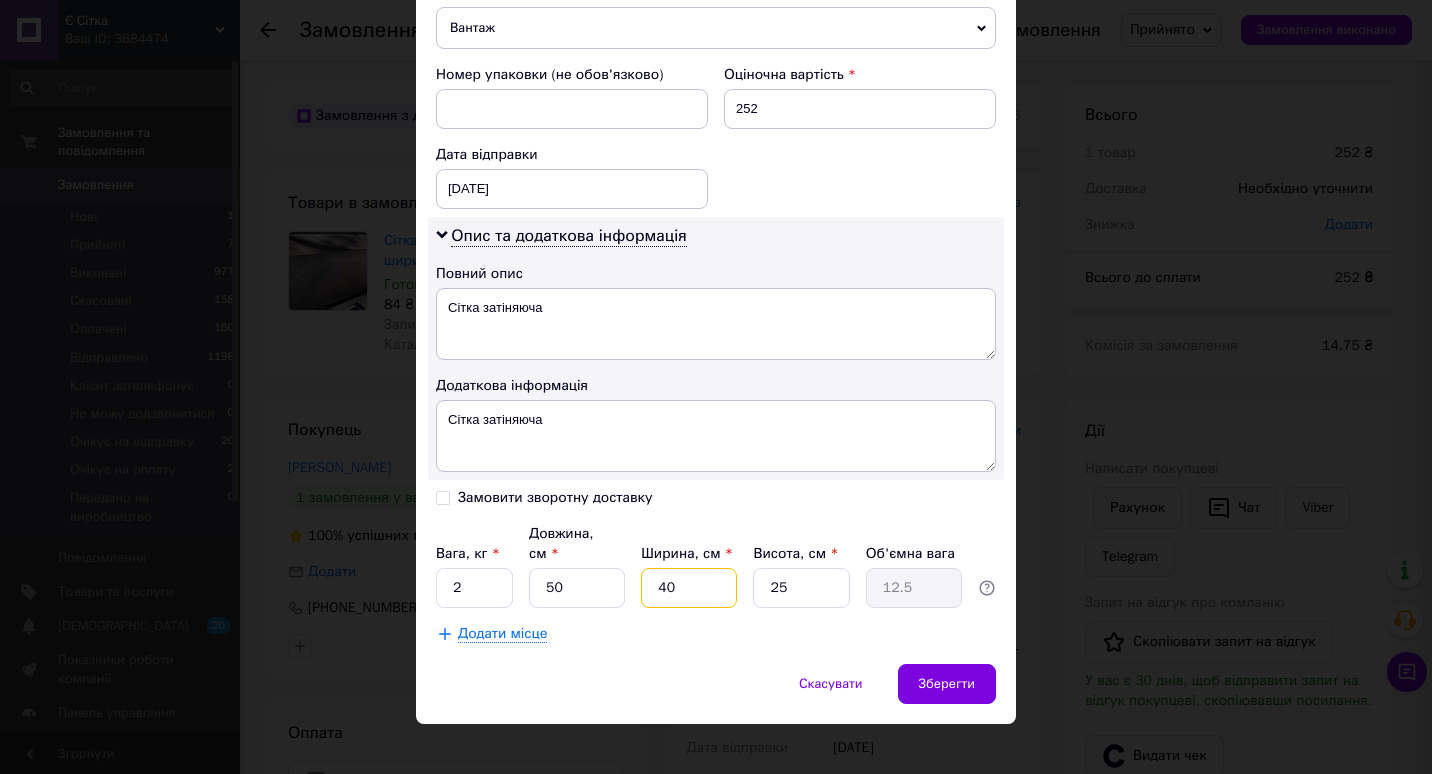 click on "40" at bounding box center [689, 588] 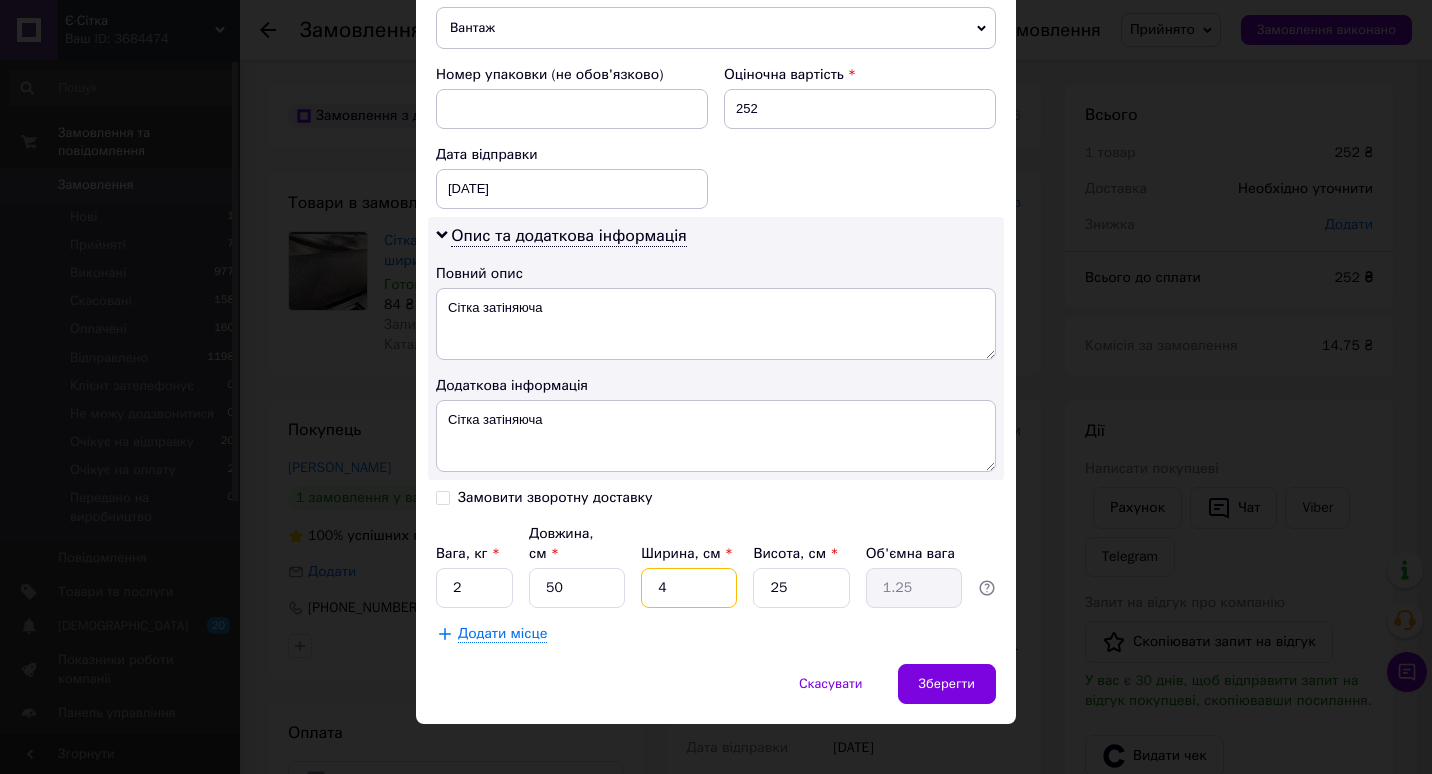 type 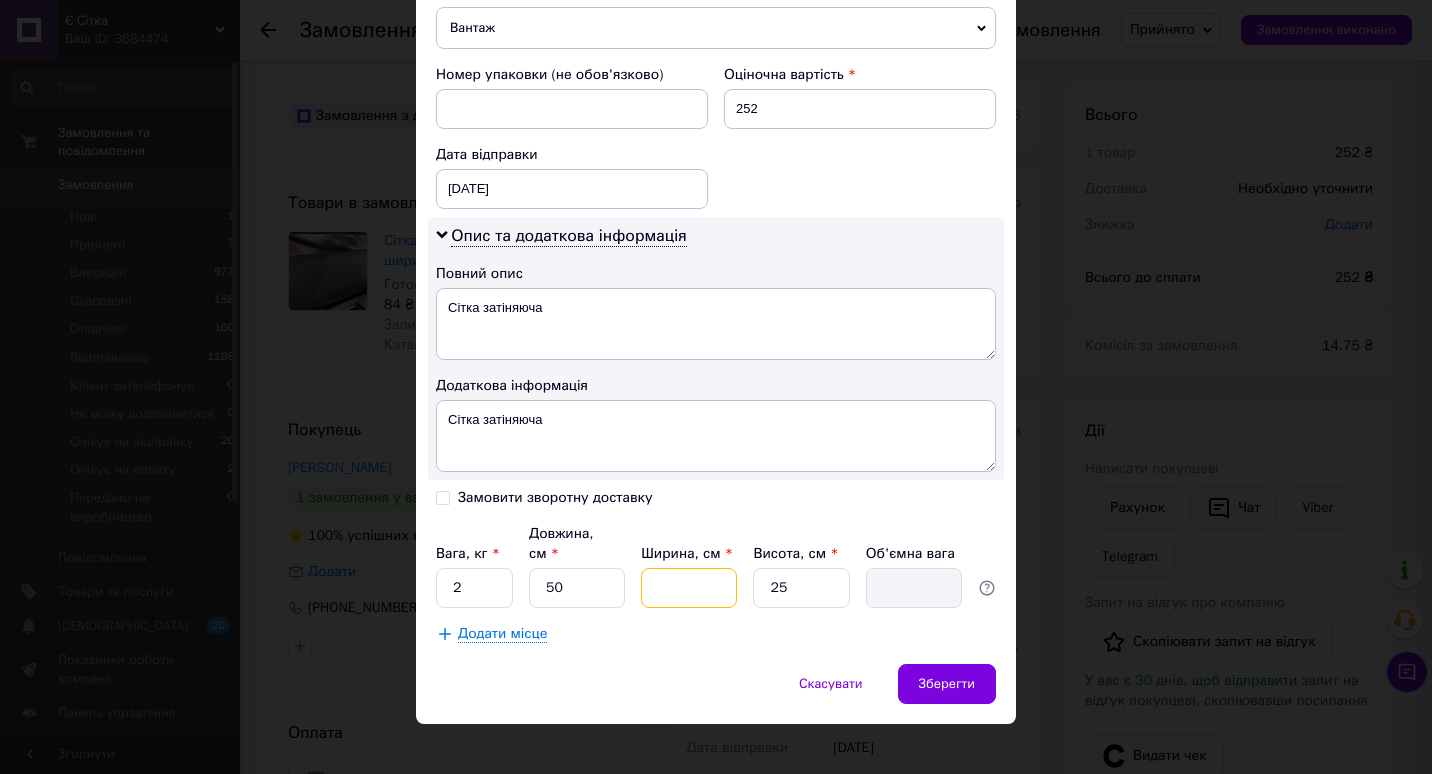 type on "3" 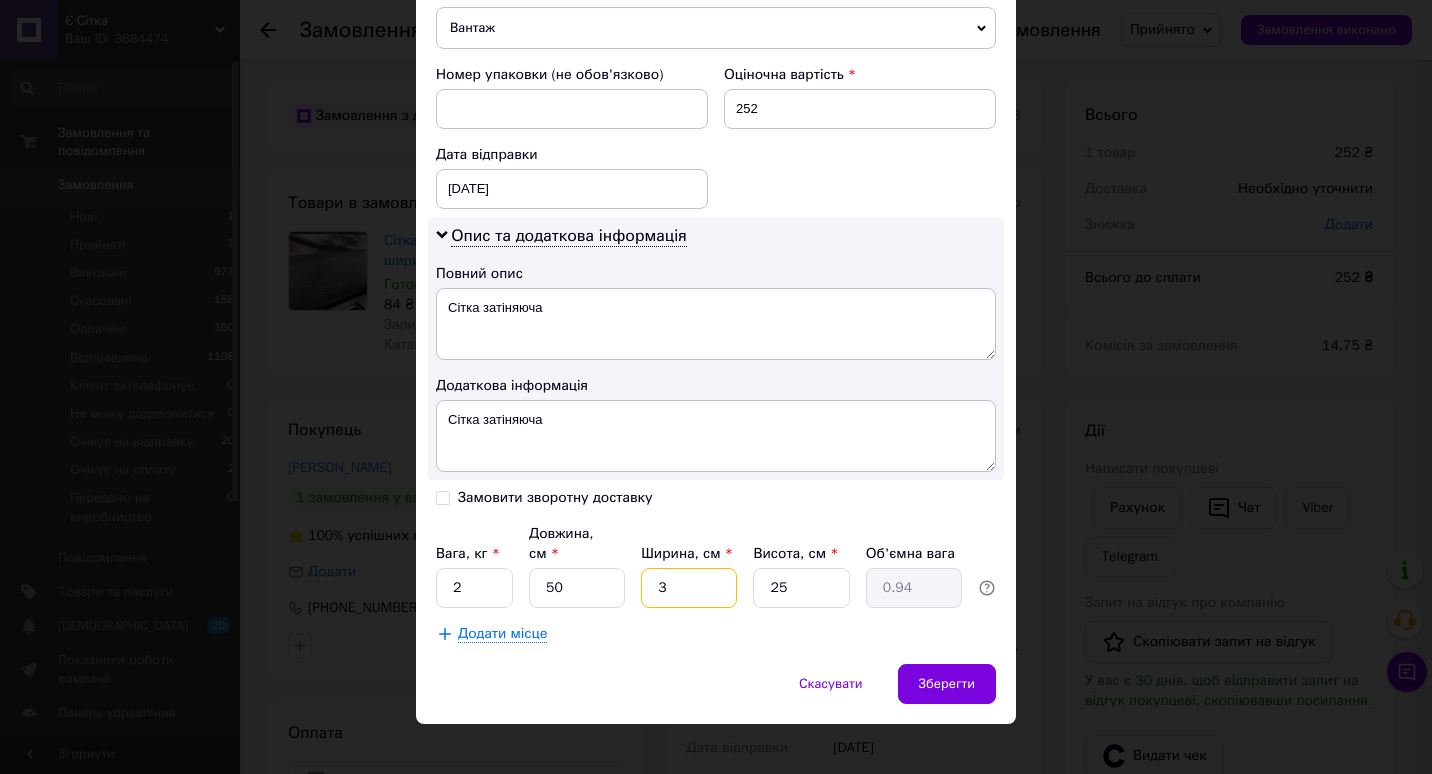 type on "30" 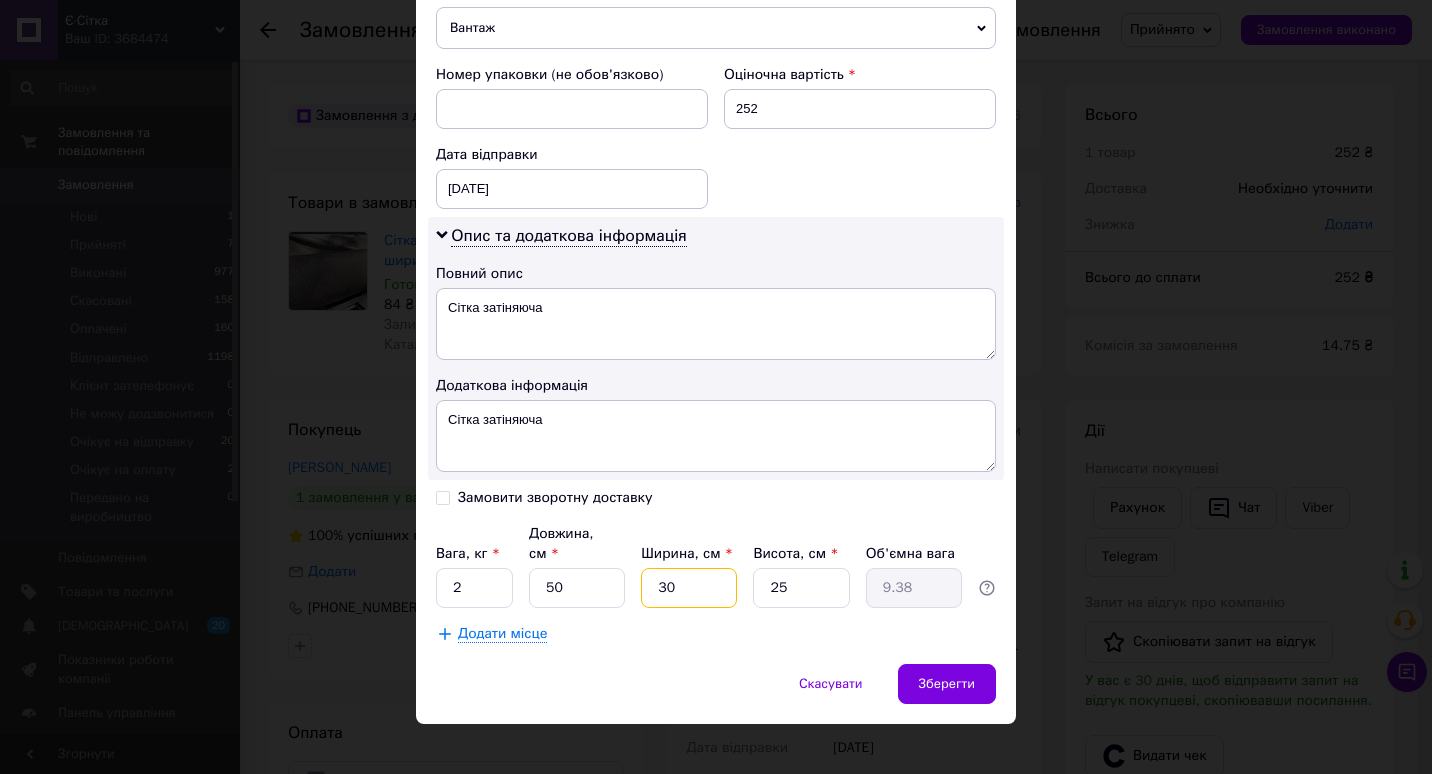 type on "30" 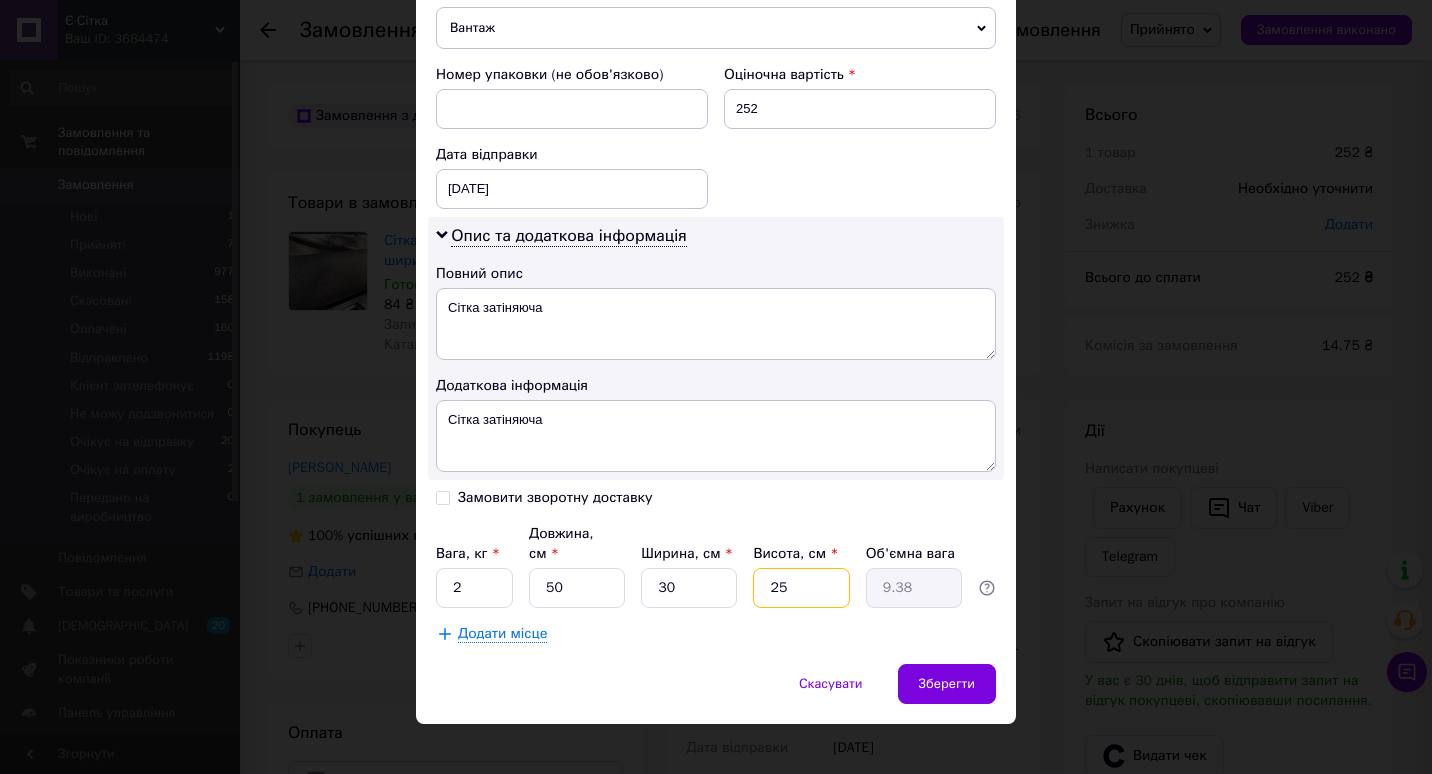 click on "25" at bounding box center [801, 588] 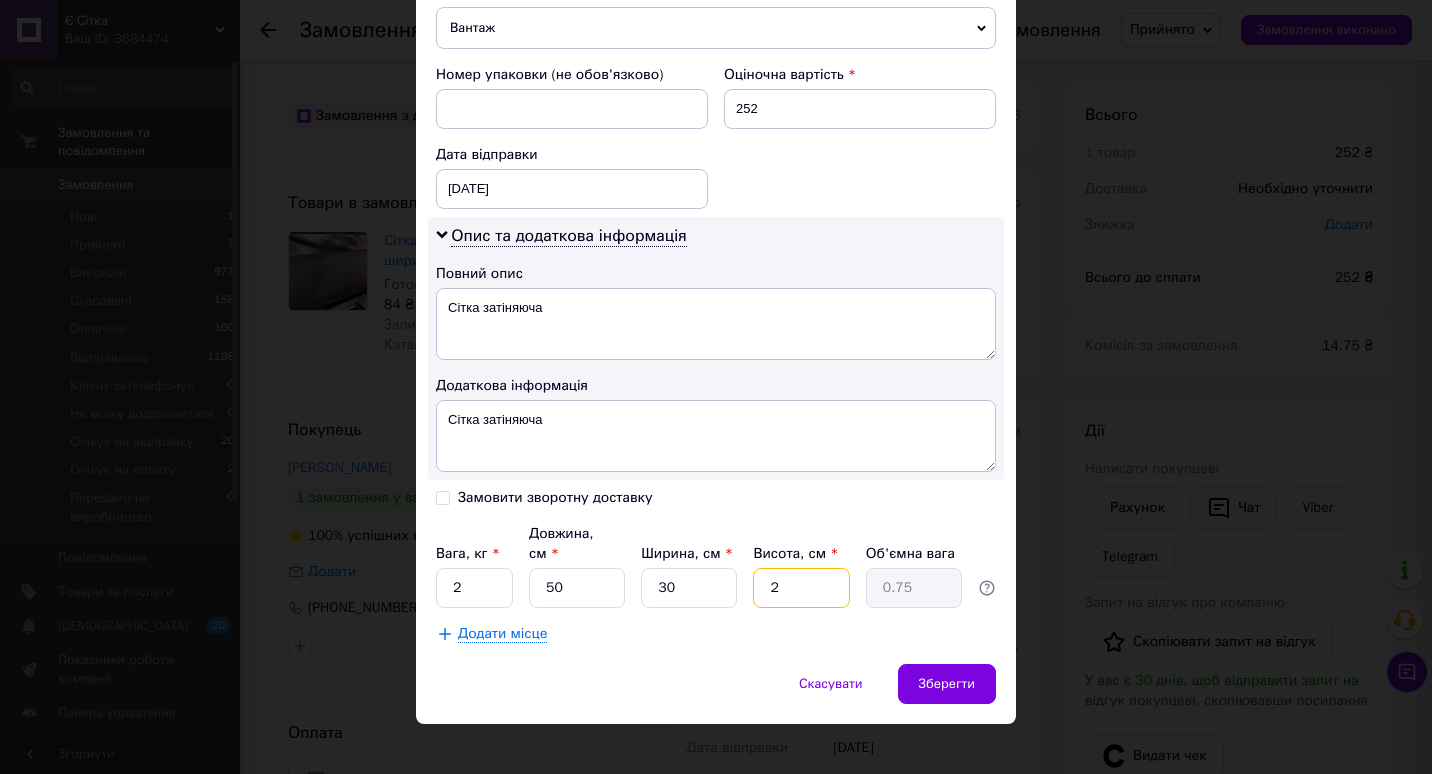 type 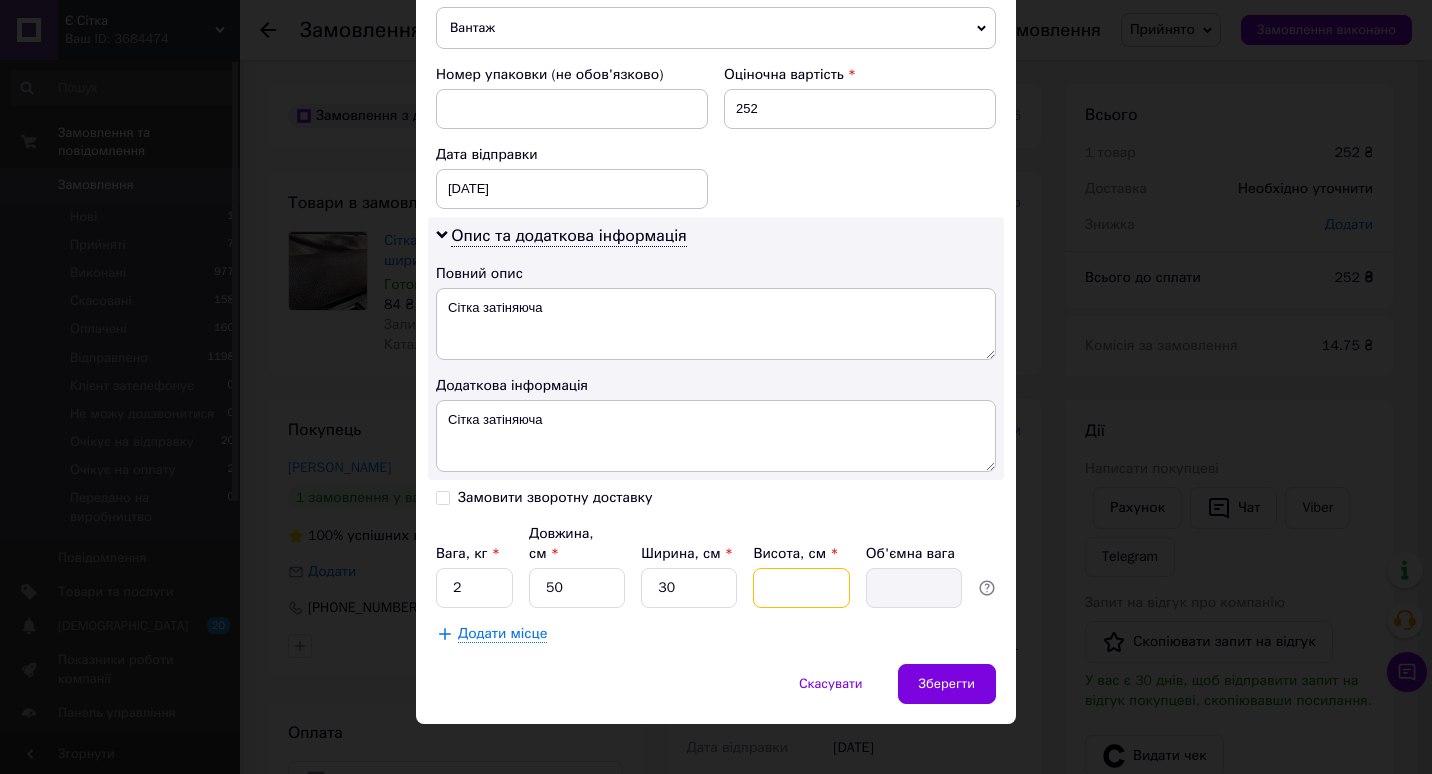 type on "1" 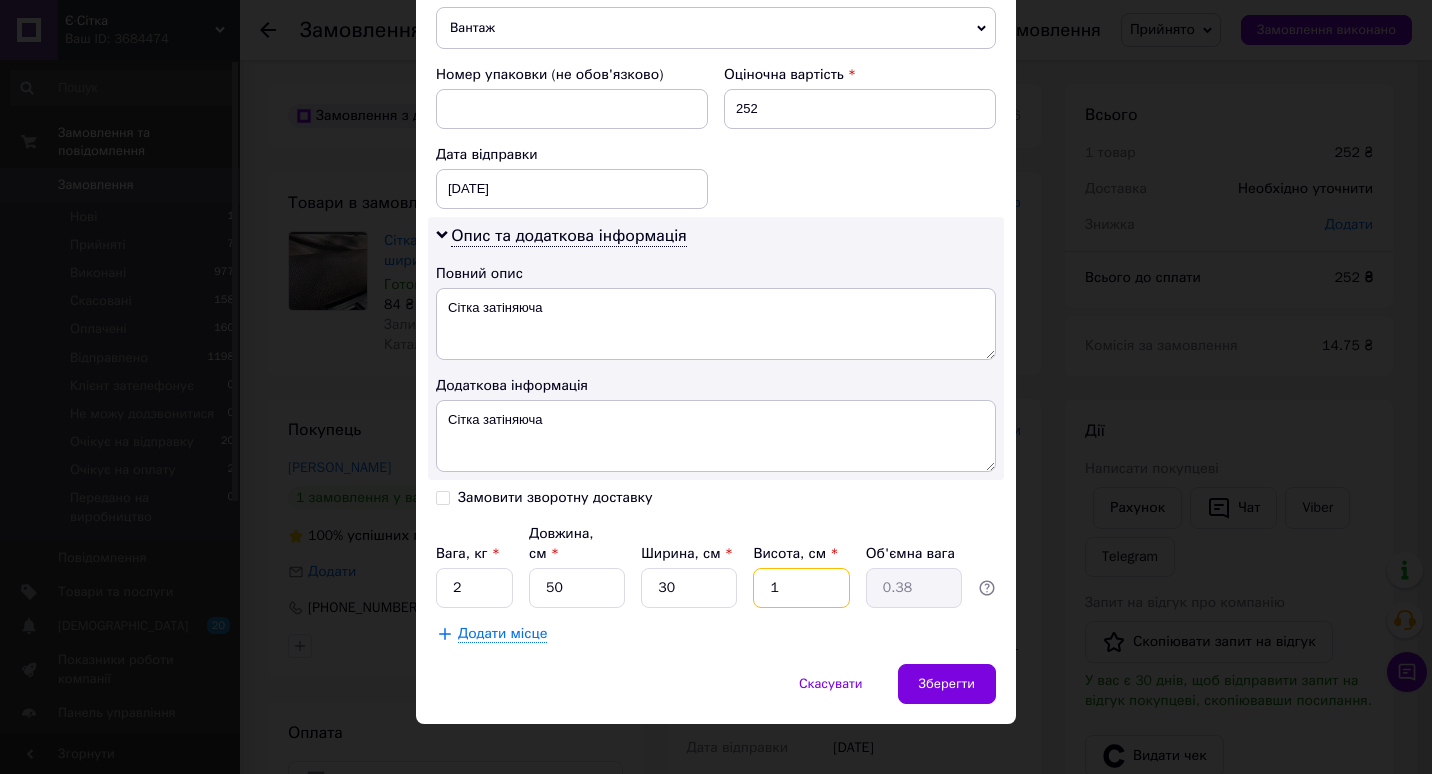 type on "10" 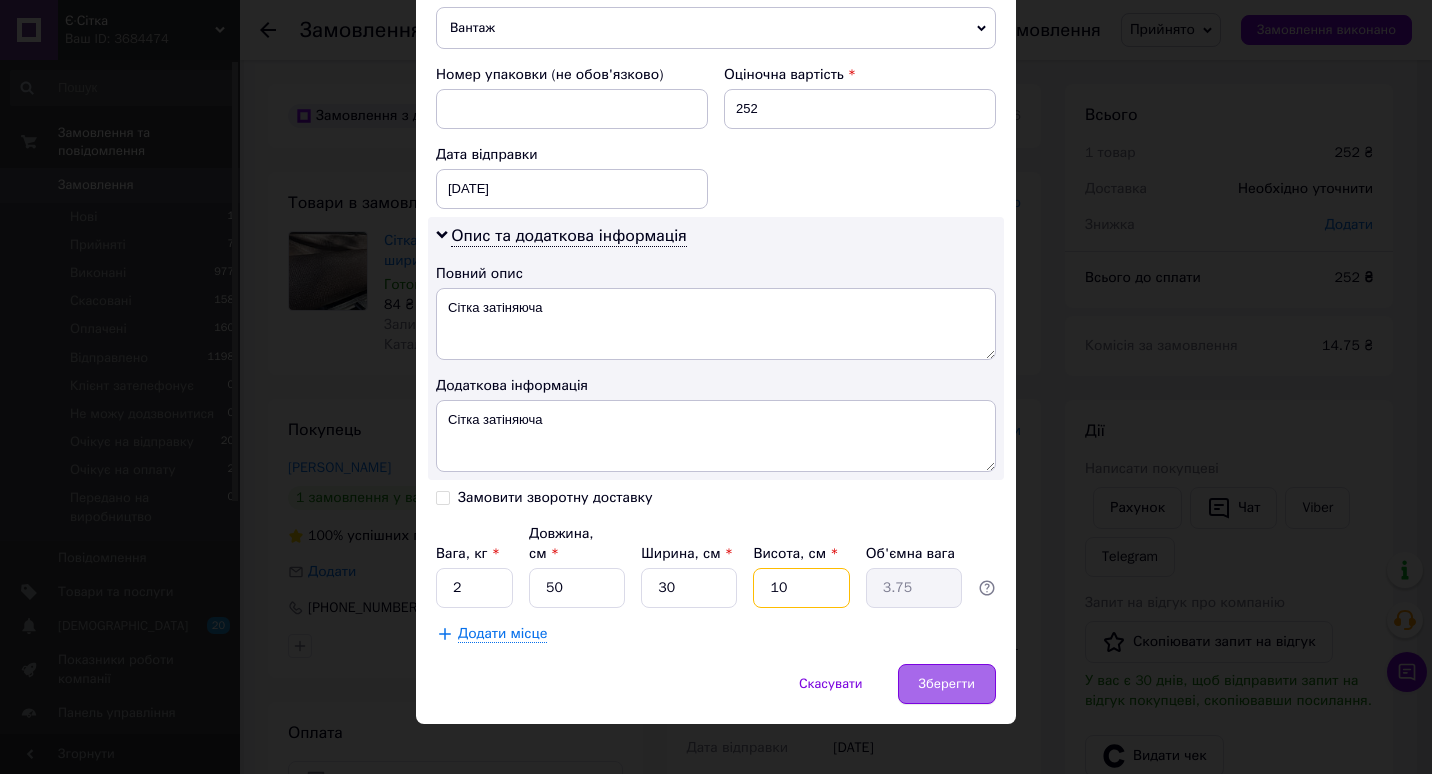 type on "10" 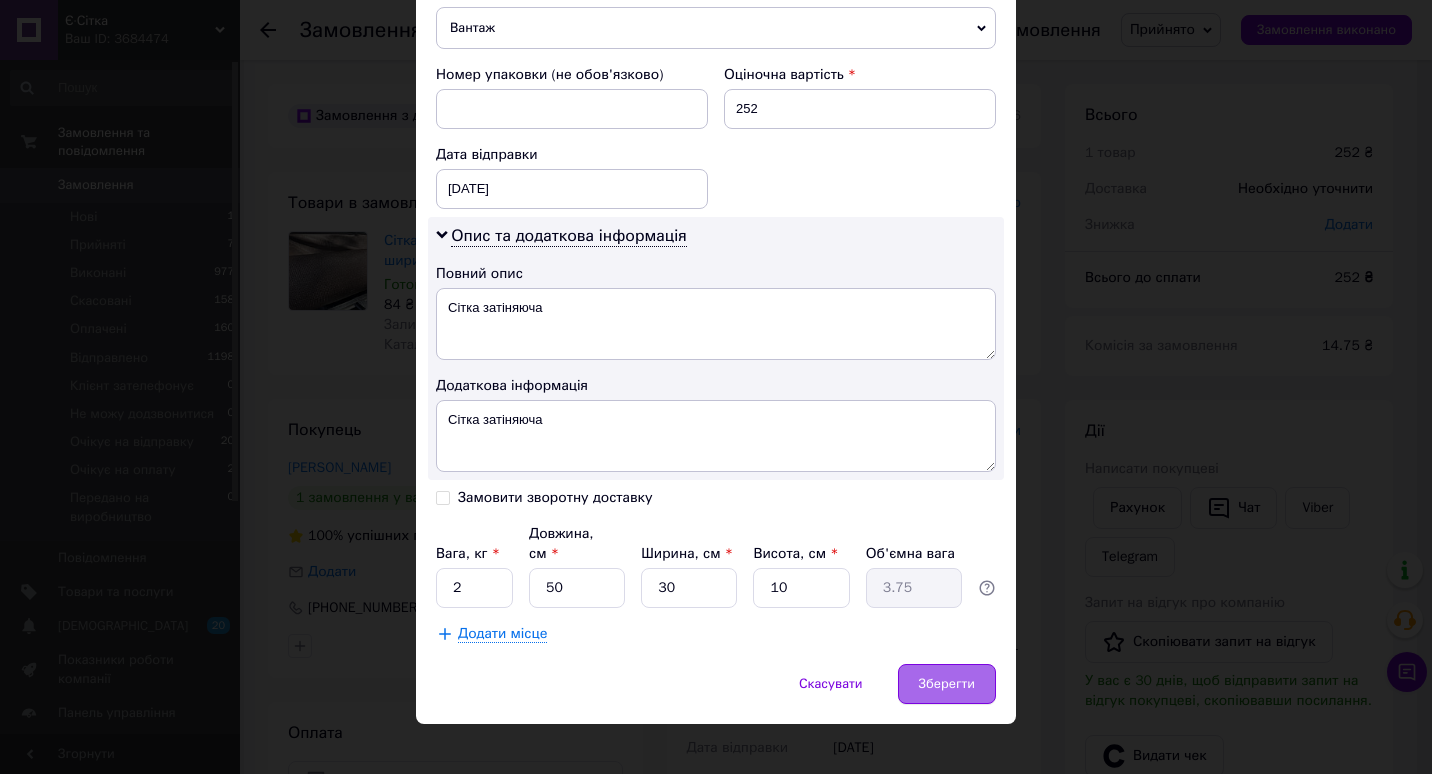 click on "Зберегти" at bounding box center (947, 684) 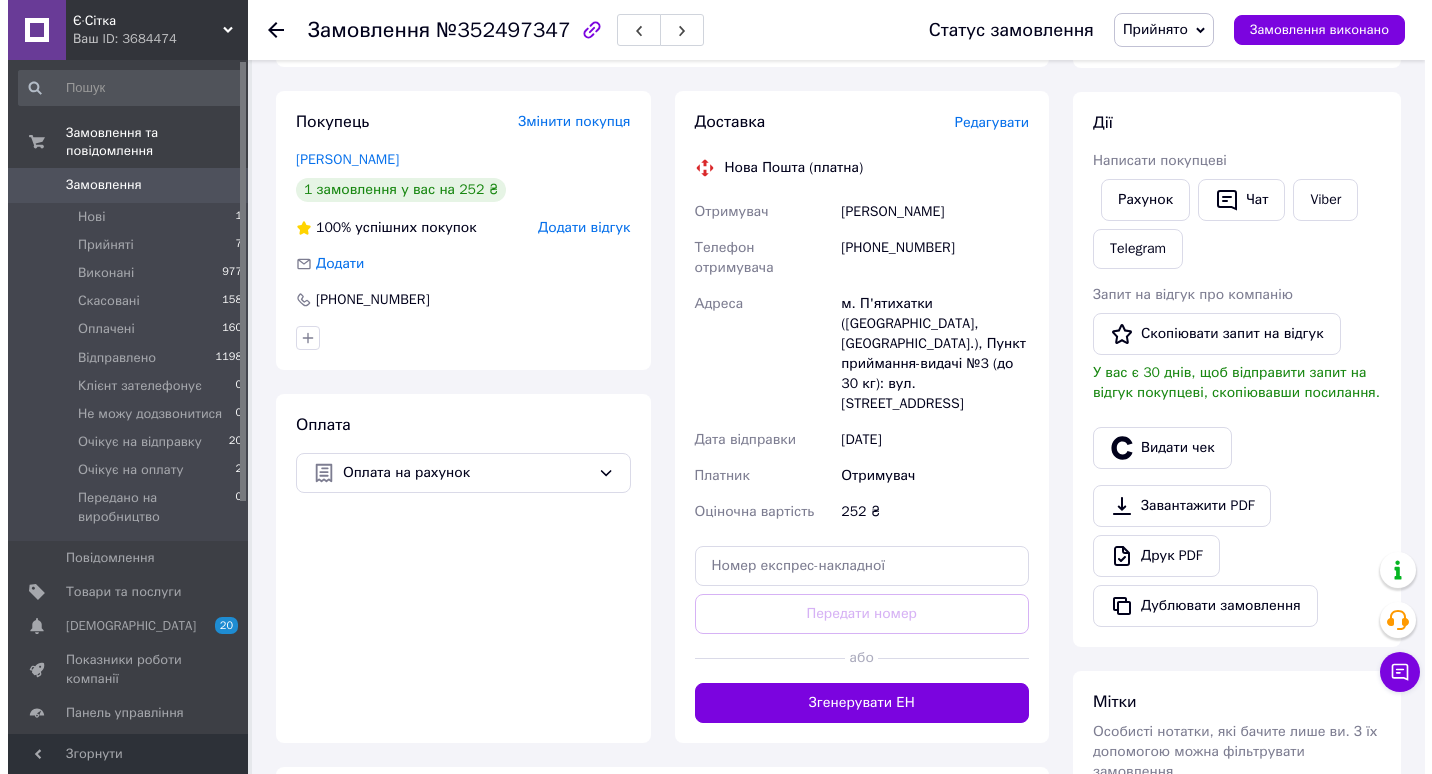 scroll, scrollTop: 324, scrollLeft: 0, axis: vertical 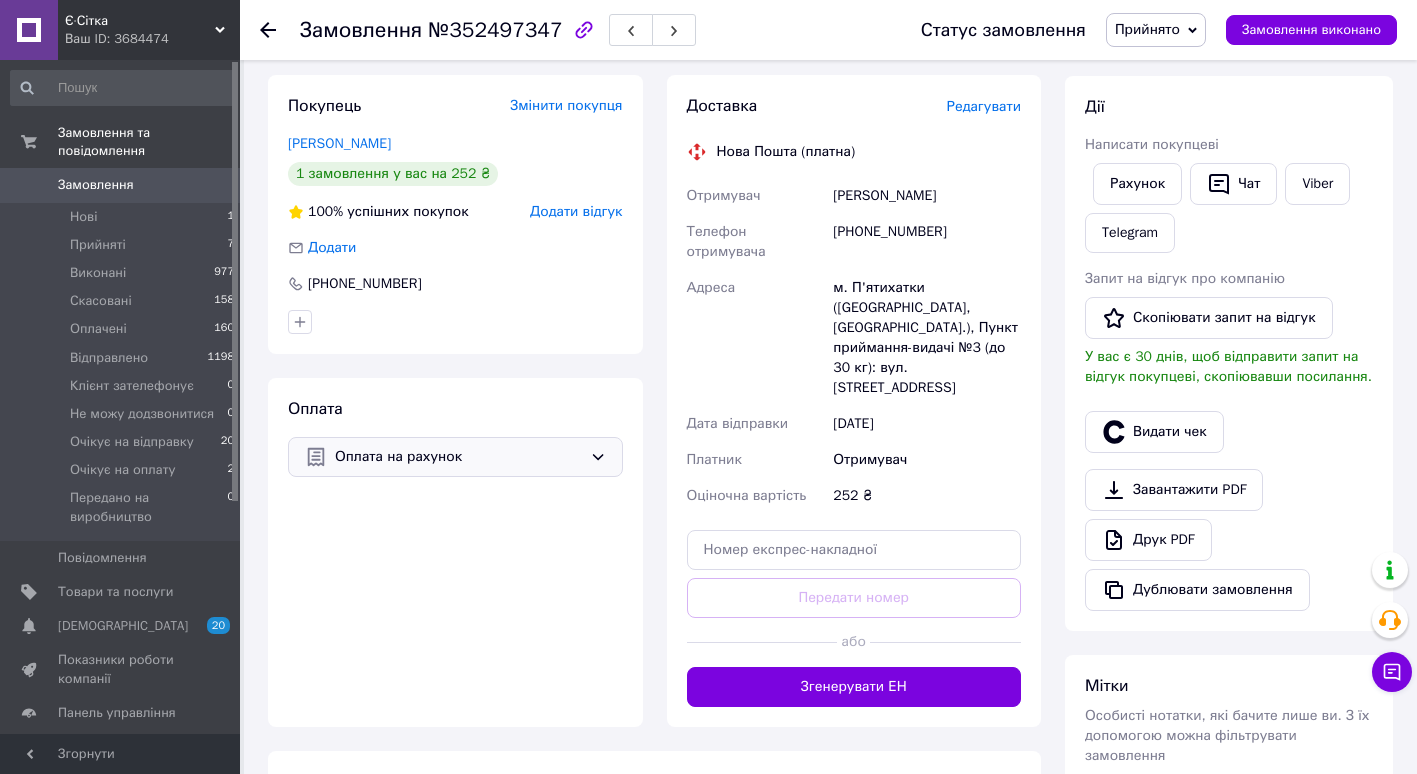 click 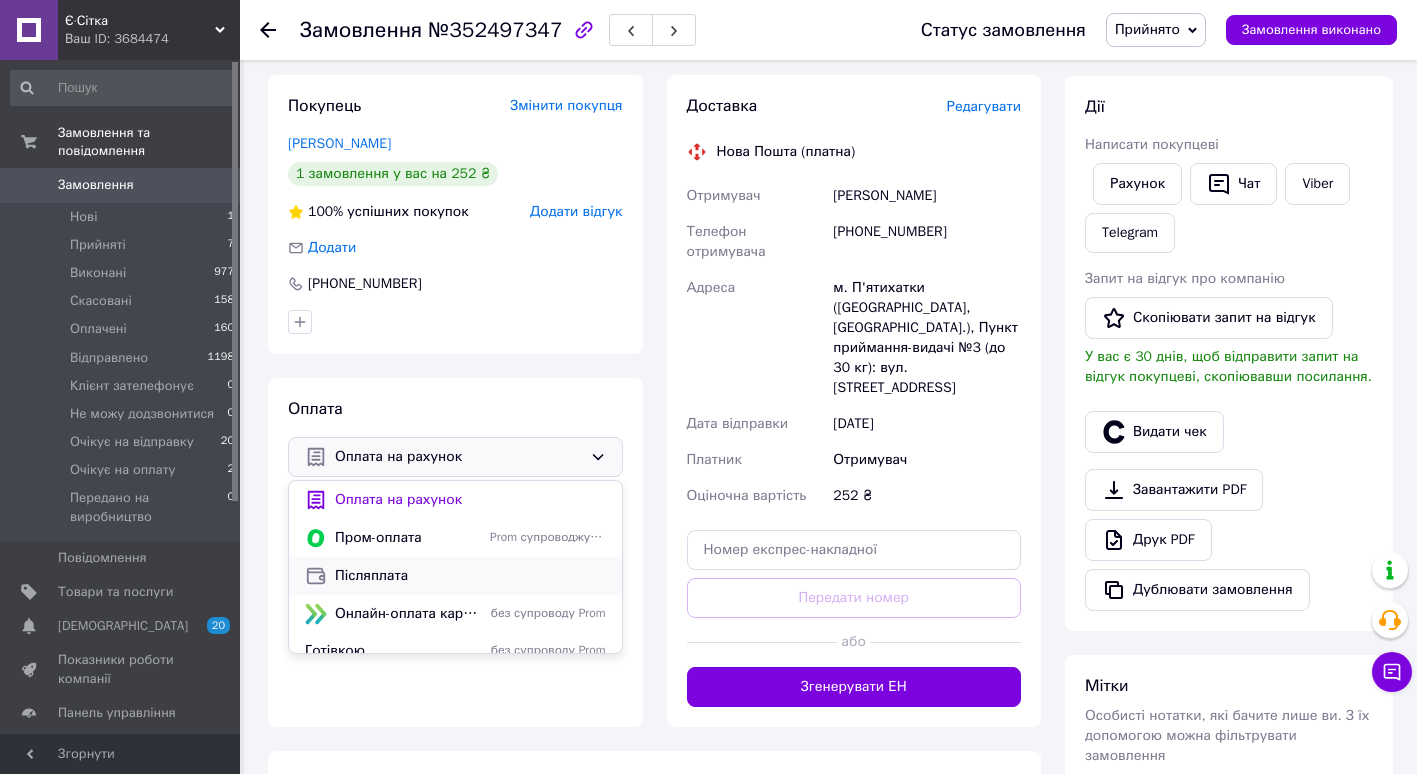 click on "Післяплата" at bounding box center [455, 576] 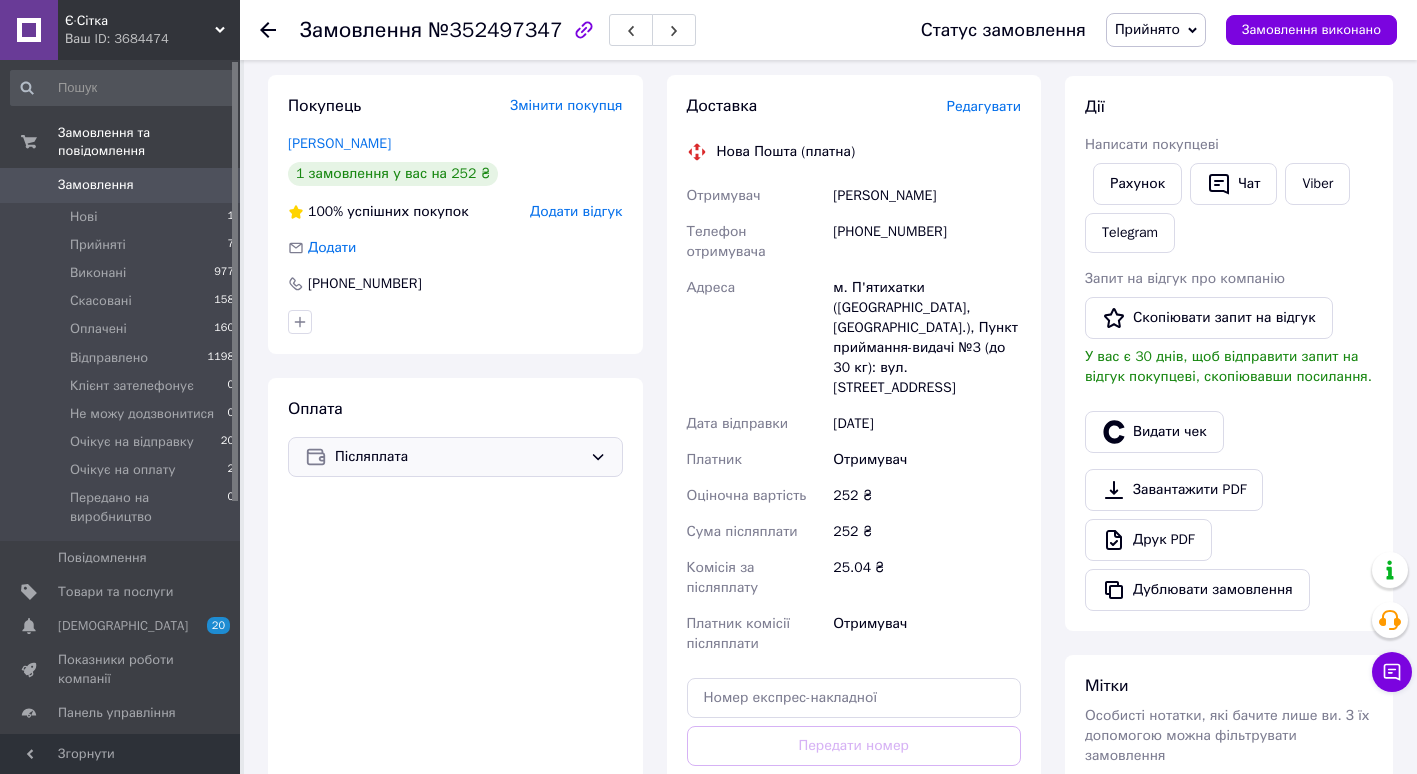 click on "Редагувати" at bounding box center (984, 106) 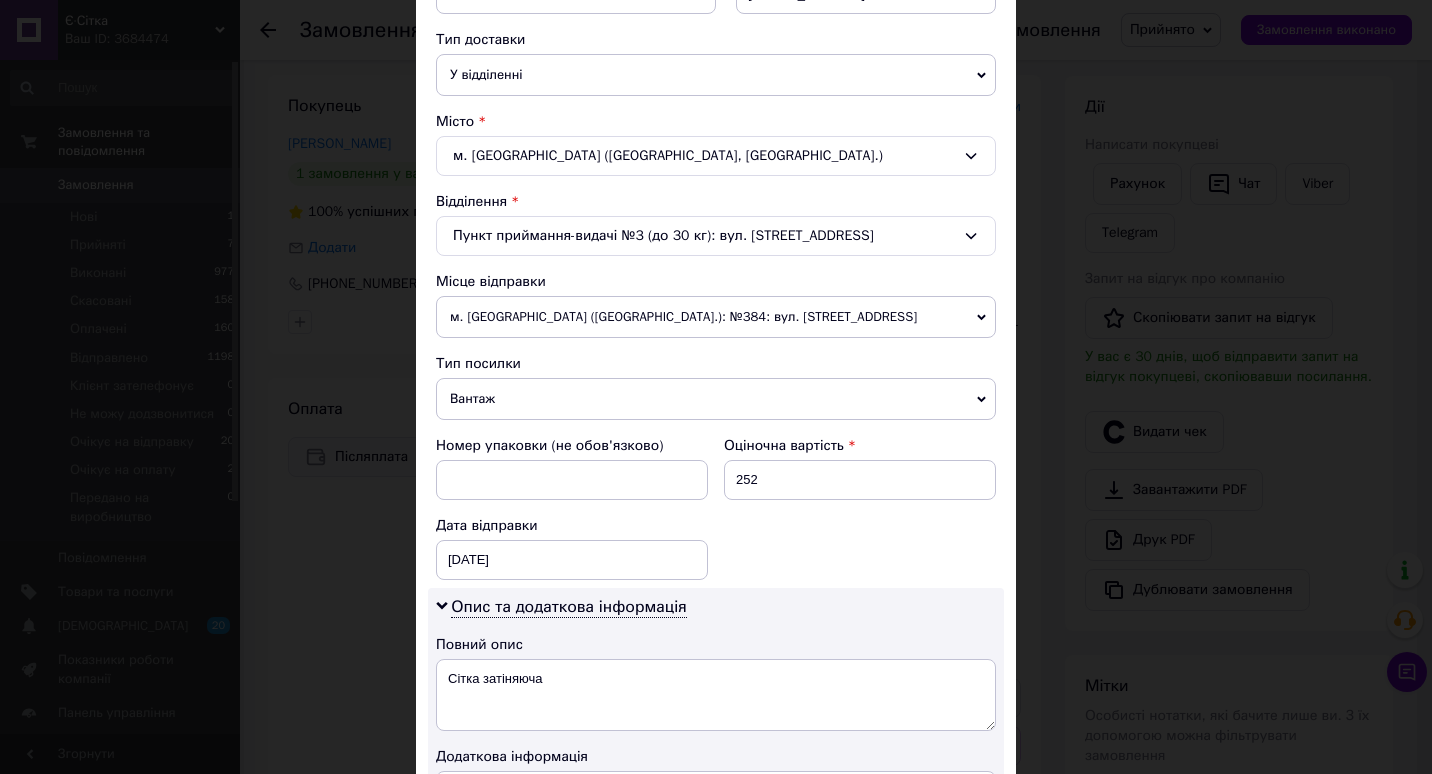 scroll, scrollTop: 487, scrollLeft: 0, axis: vertical 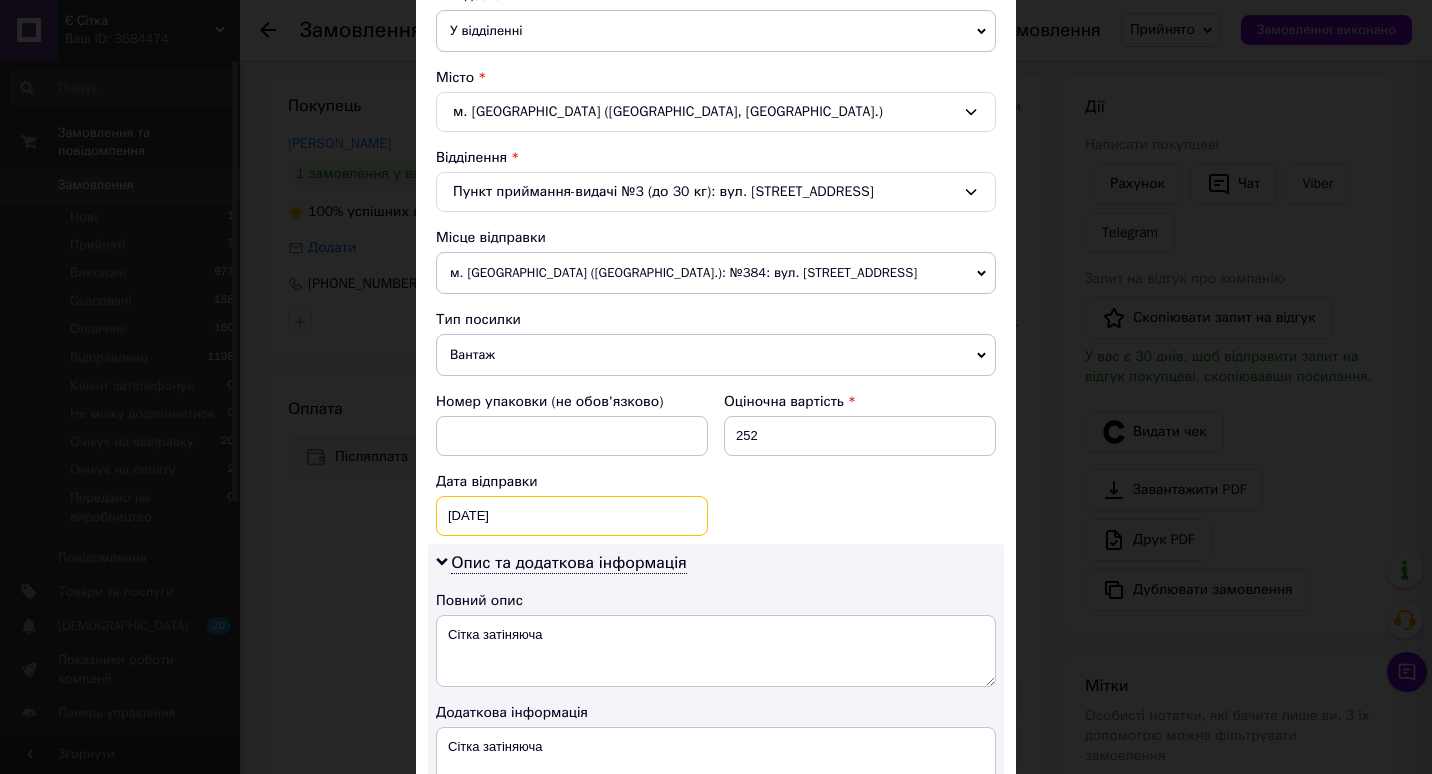 click on "[DATE] < 2025 > < Июль > Пн Вт Ср Чт Пт Сб Вс 30 1 2 3 4 5 6 7 8 9 10 11 12 13 14 15 16 17 18 19 20 21 22 23 24 25 26 27 28 29 30 31 1 2 3 4 5 6 7 8 9 10" at bounding box center [572, 516] 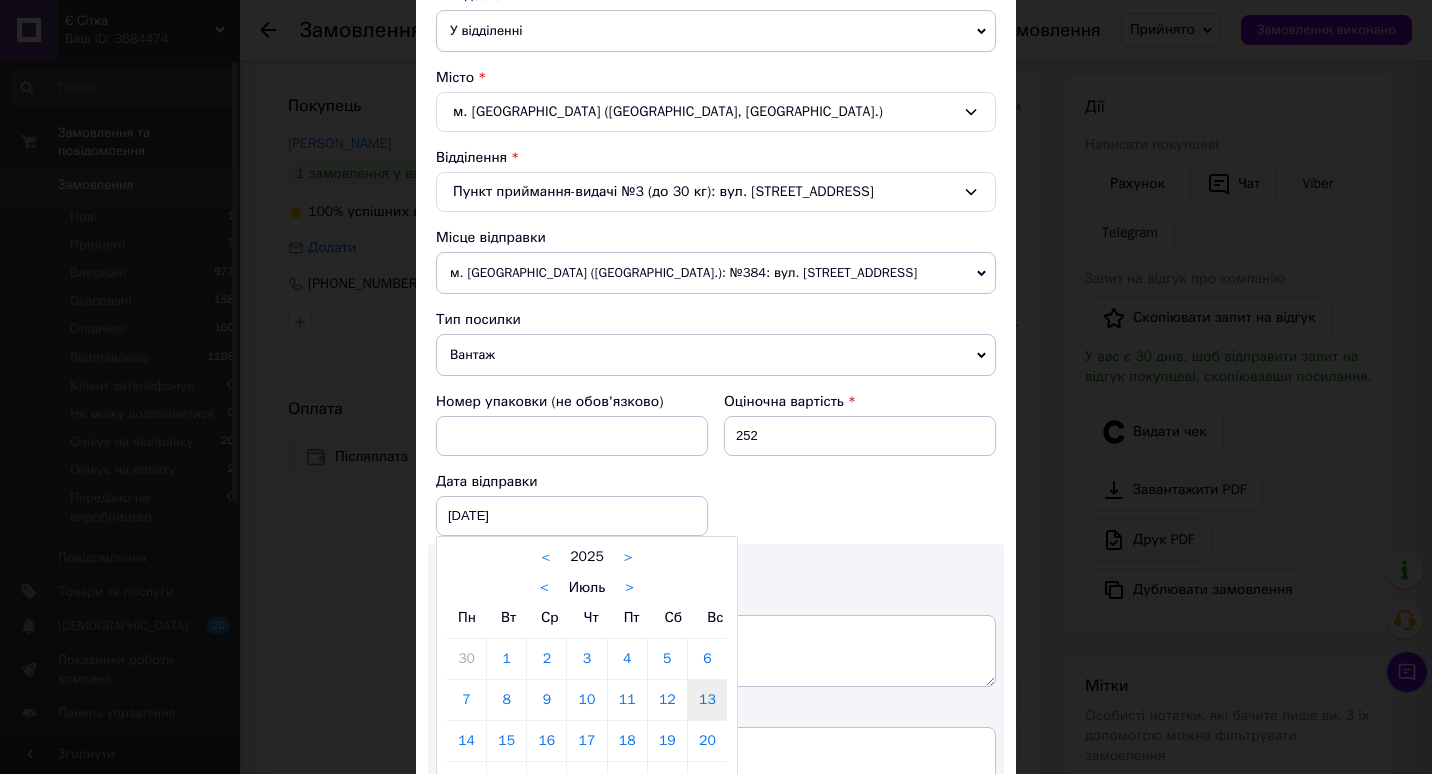 drag, startPoint x: 452, startPoint y: 739, endPoint x: 479, endPoint y: 728, distance: 29.15476 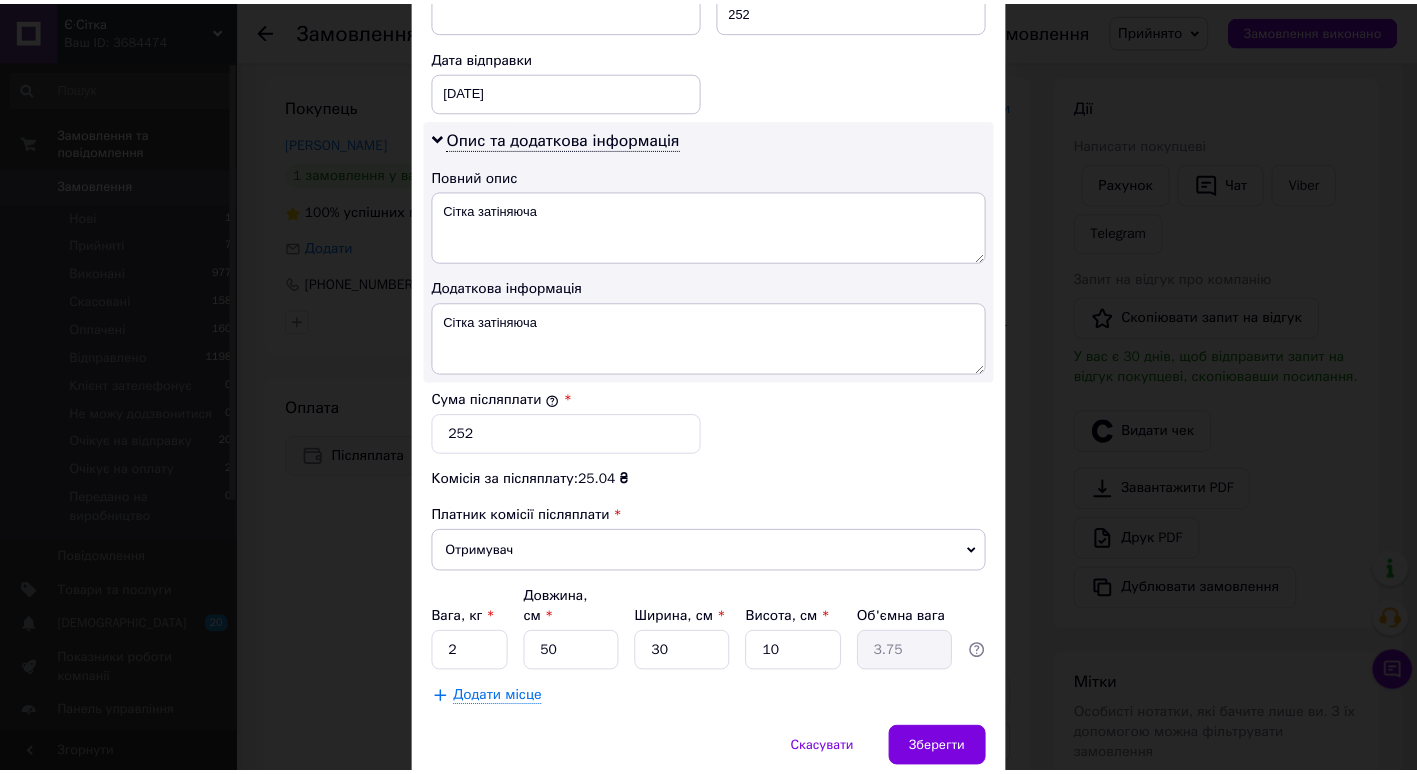 scroll, scrollTop: 976, scrollLeft: 0, axis: vertical 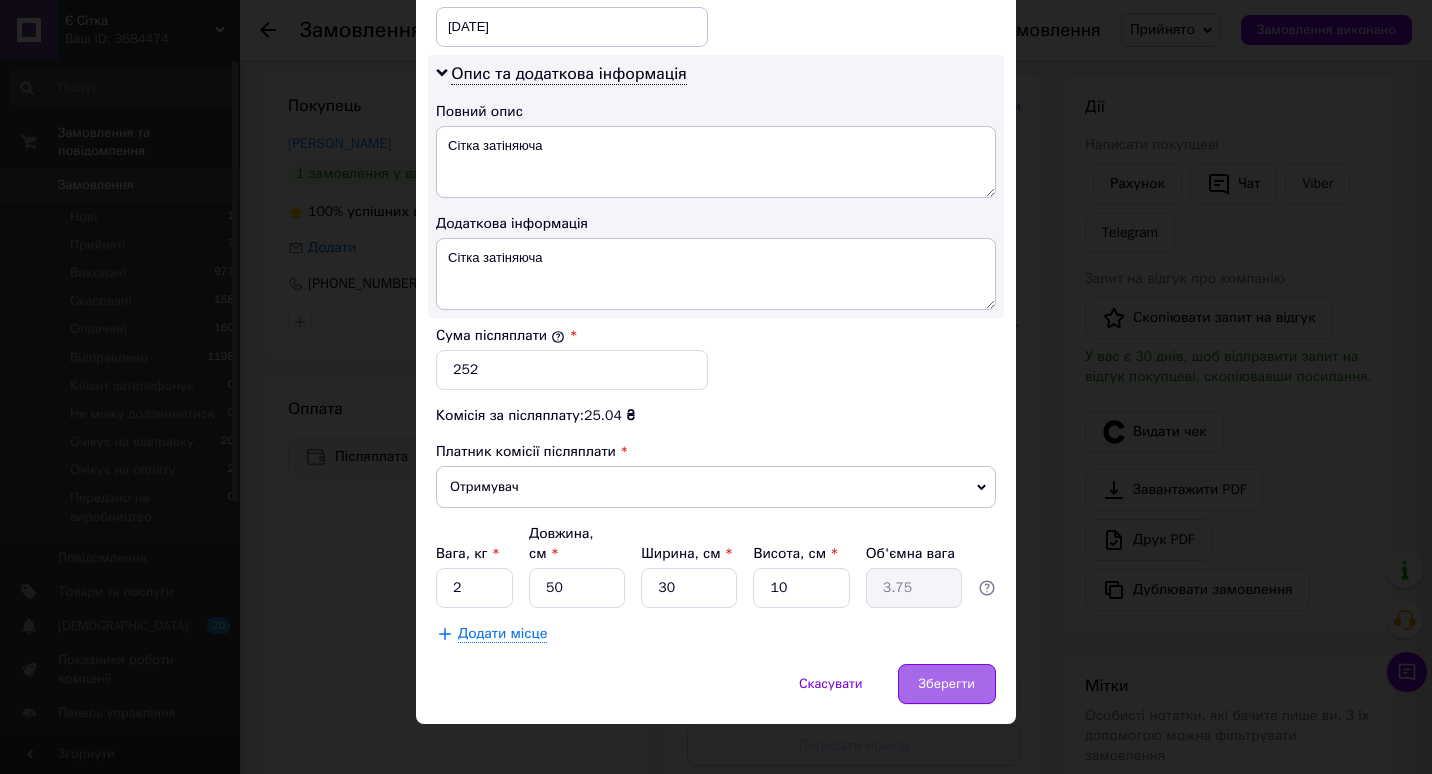 click on "Зберегти" at bounding box center (947, 684) 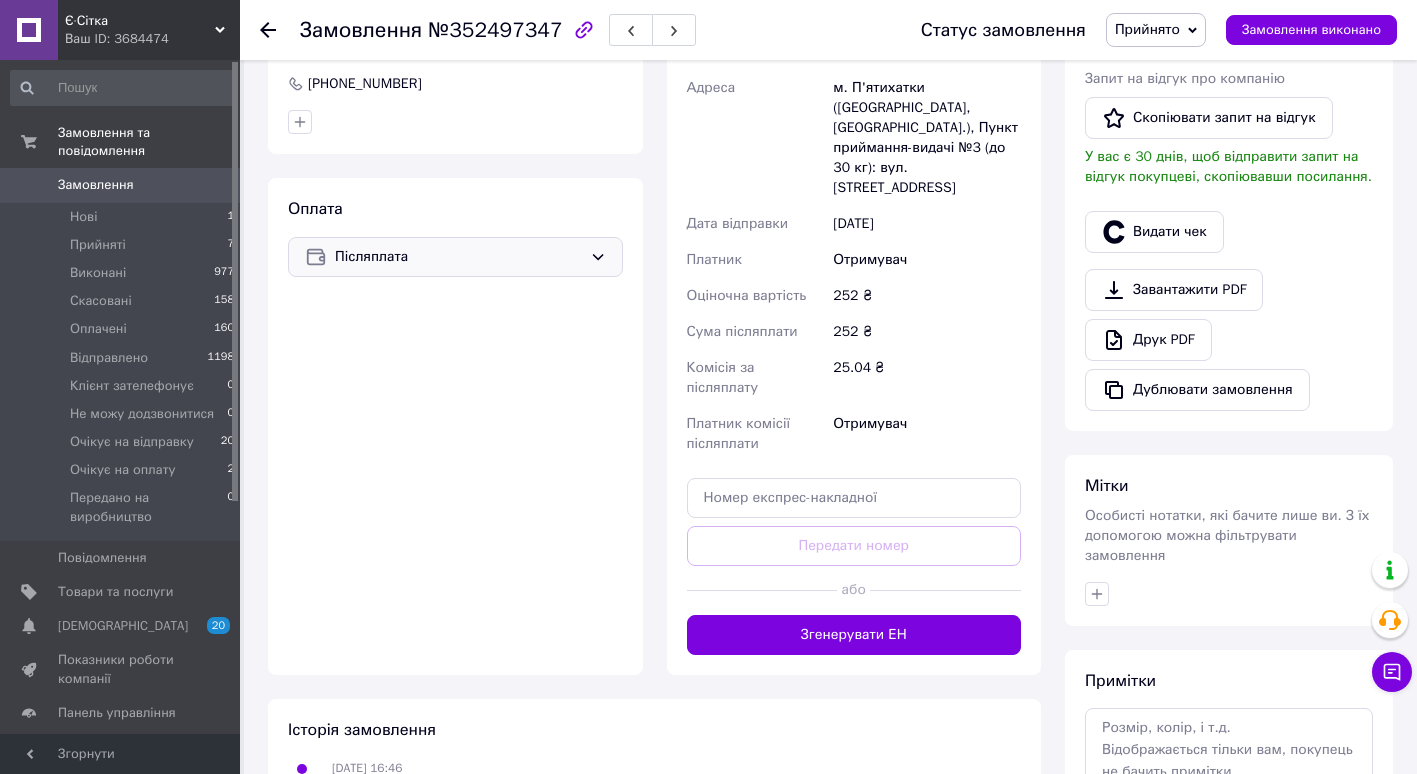 scroll, scrollTop: 528, scrollLeft: 0, axis: vertical 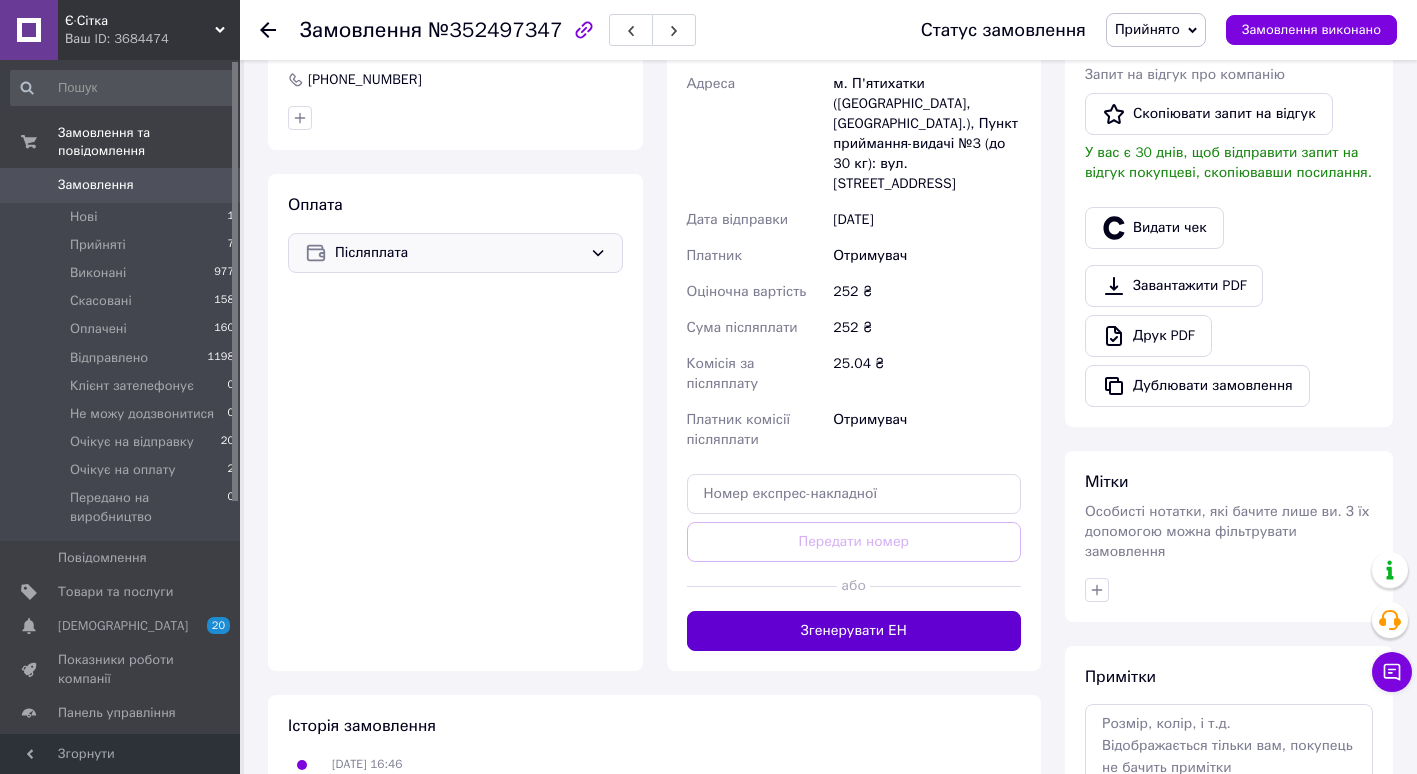 click on "Згенерувати ЕН" at bounding box center (854, 631) 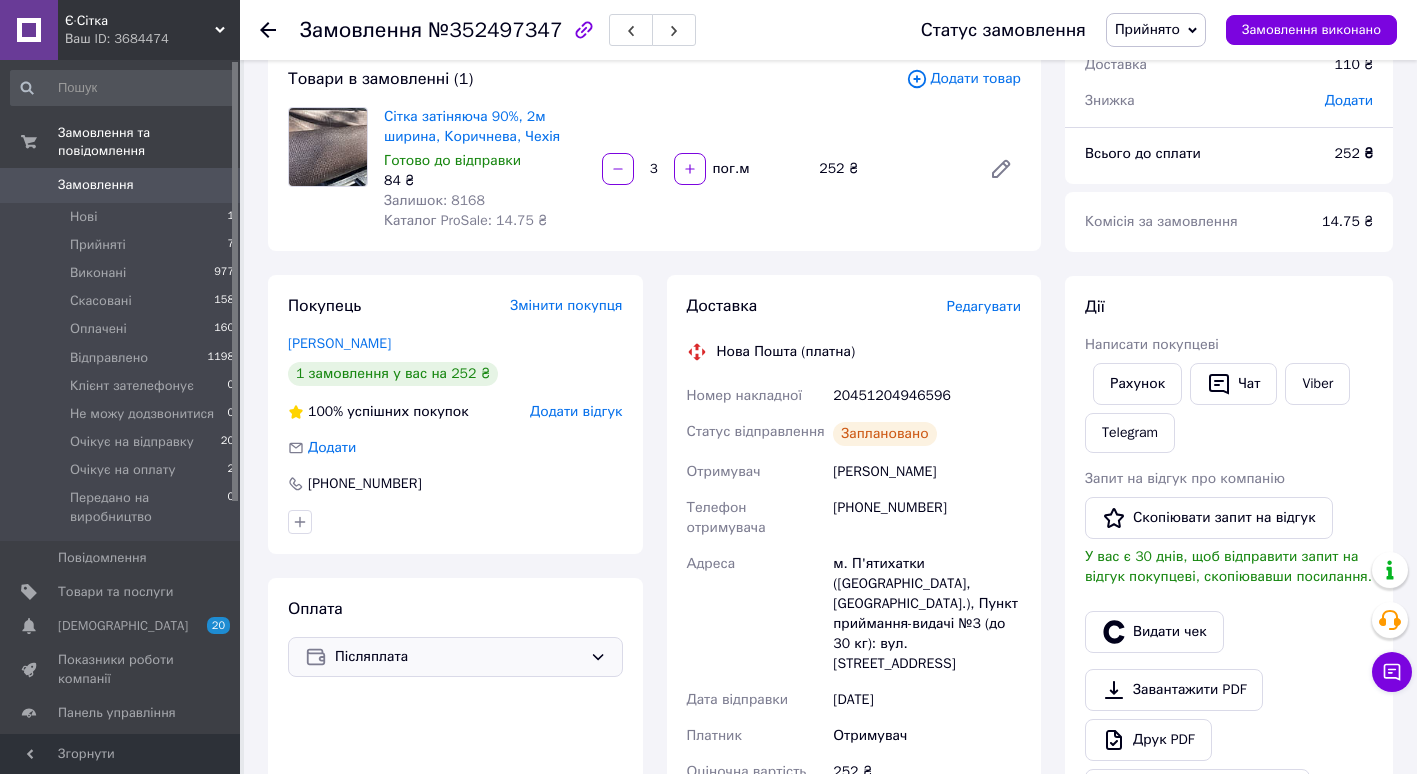 scroll, scrollTop: 110, scrollLeft: 0, axis: vertical 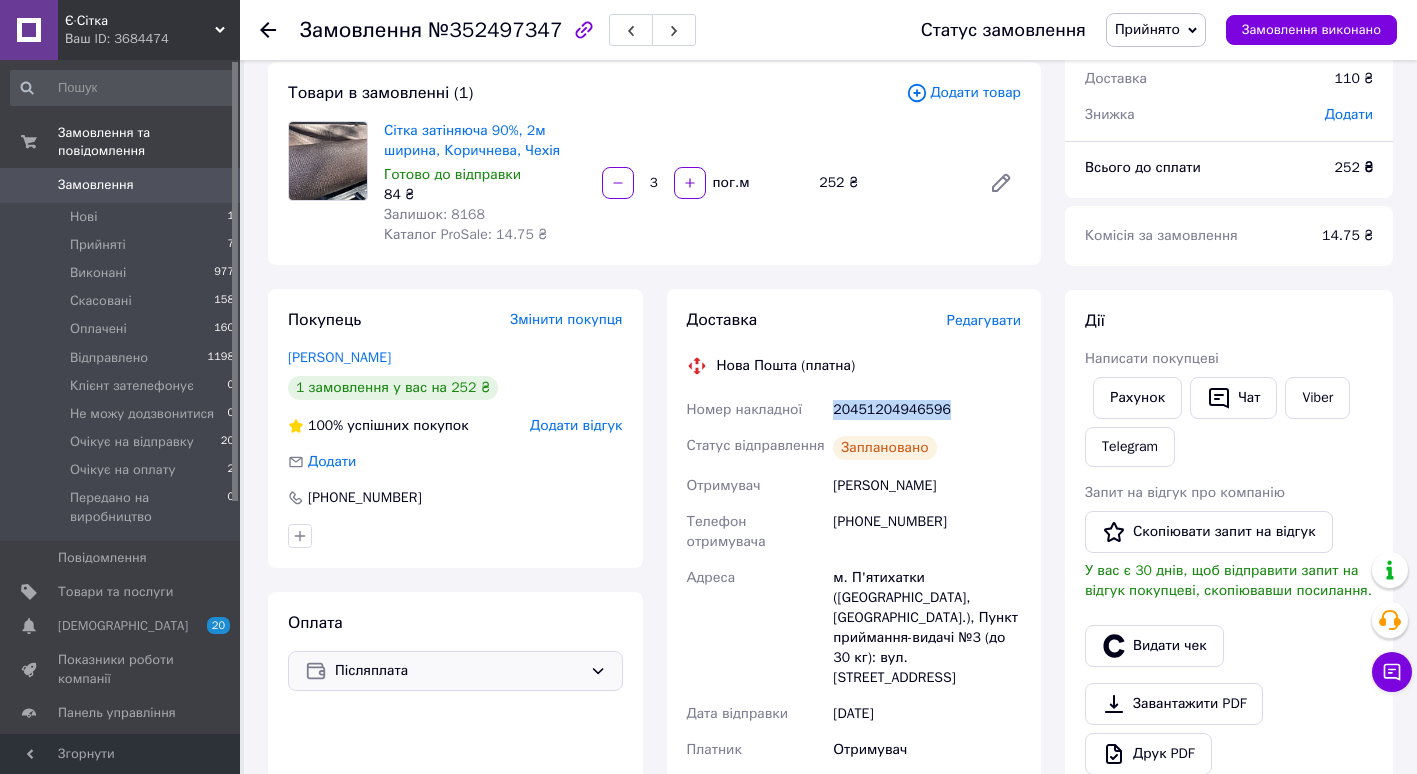 drag, startPoint x: 833, startPoint y: 407, endPoint x: 946, endPoint y: 408, distance: 113.004425 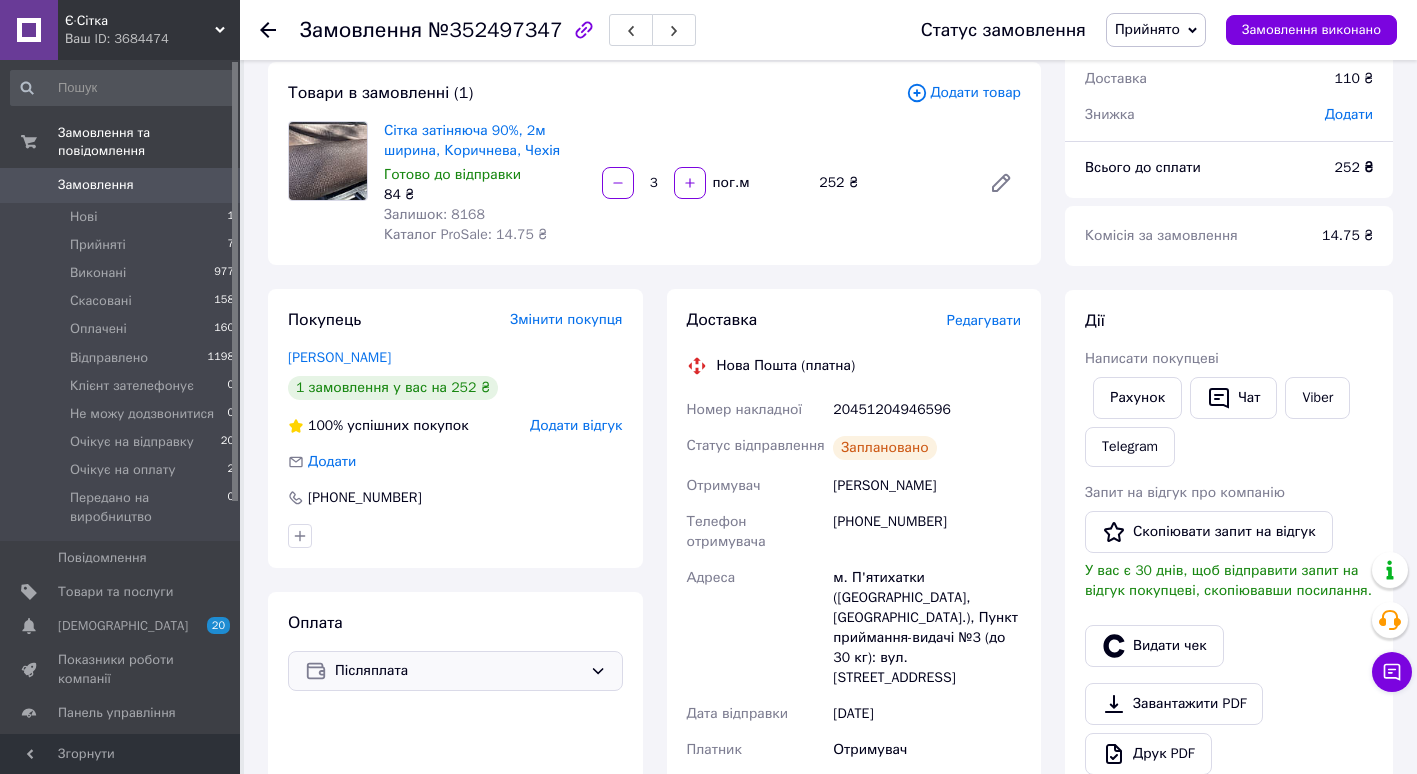 click 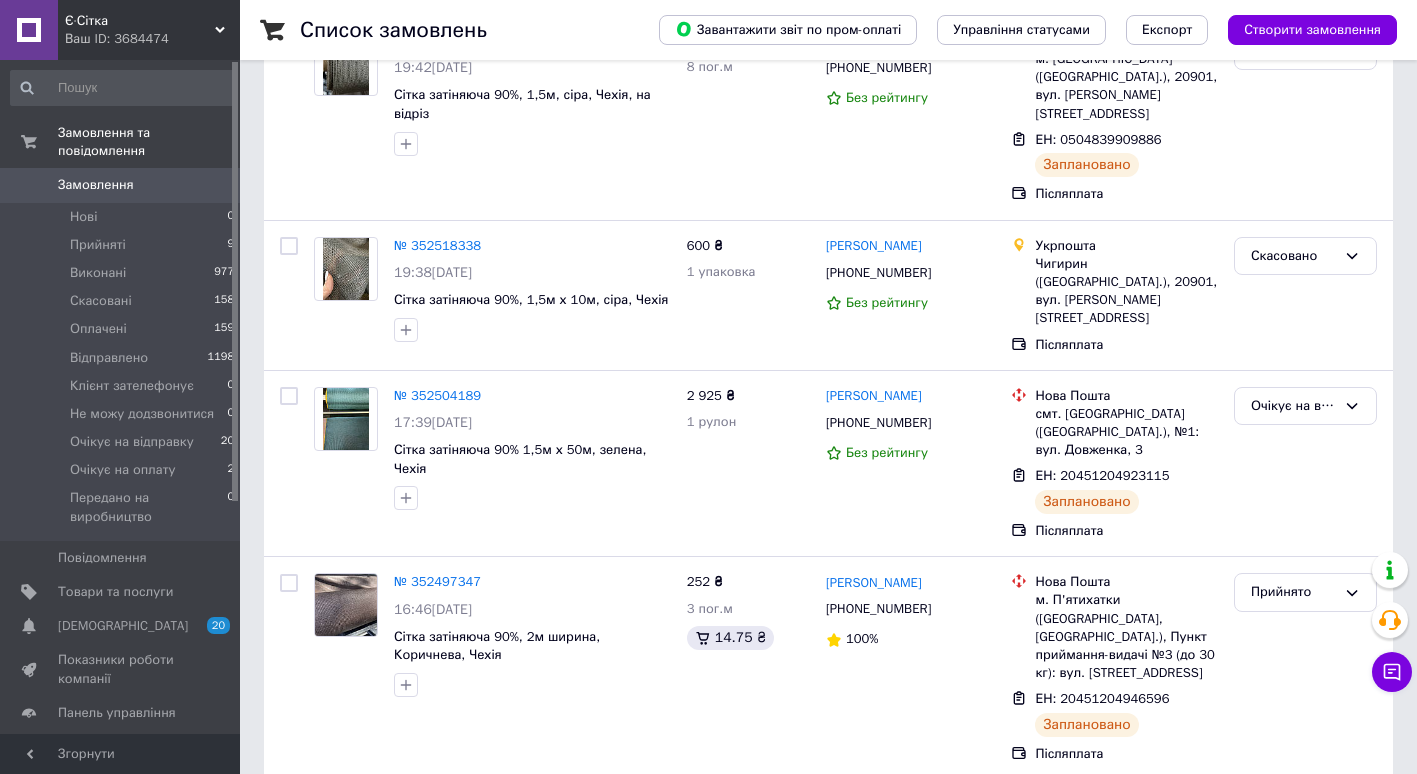 scroll, scrollTop: 847, scrollLeft: 0, axis: vertical 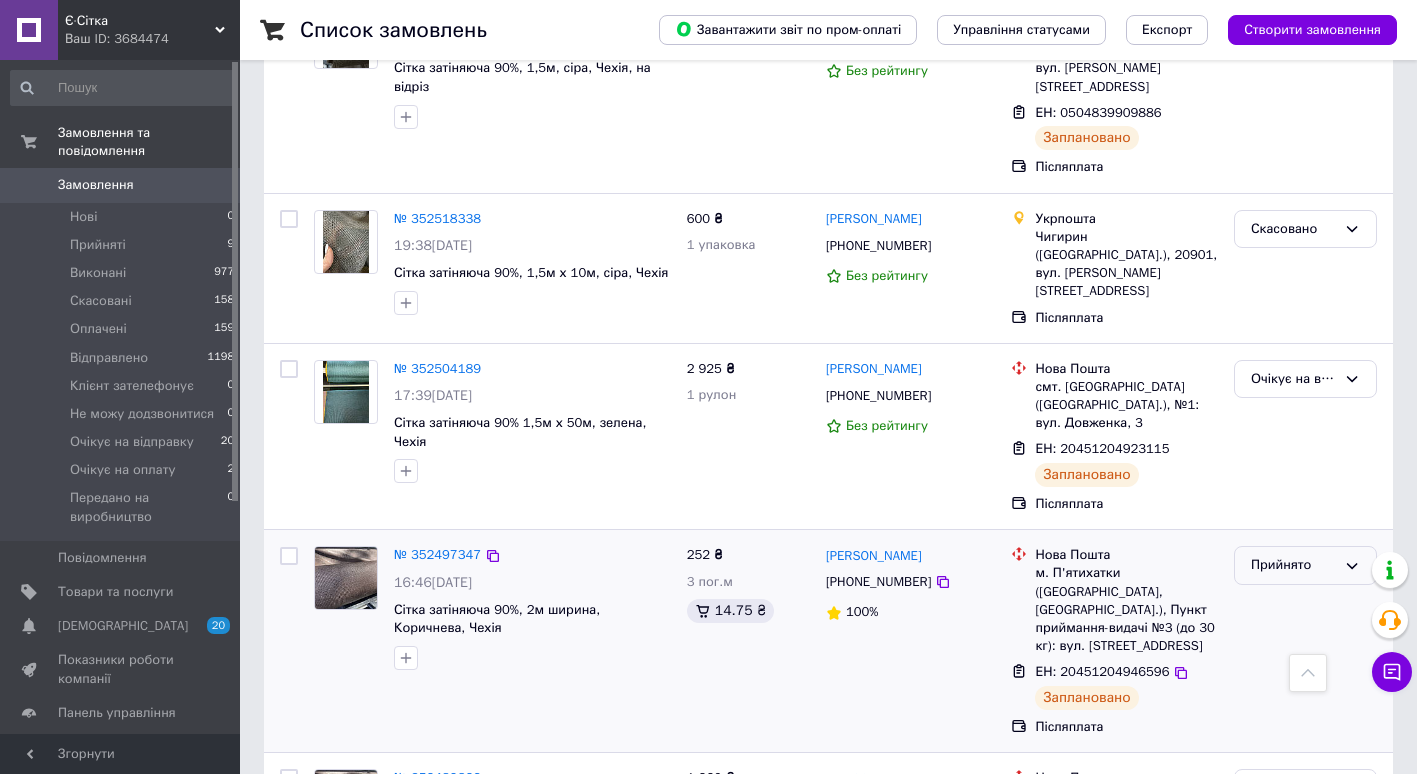 click 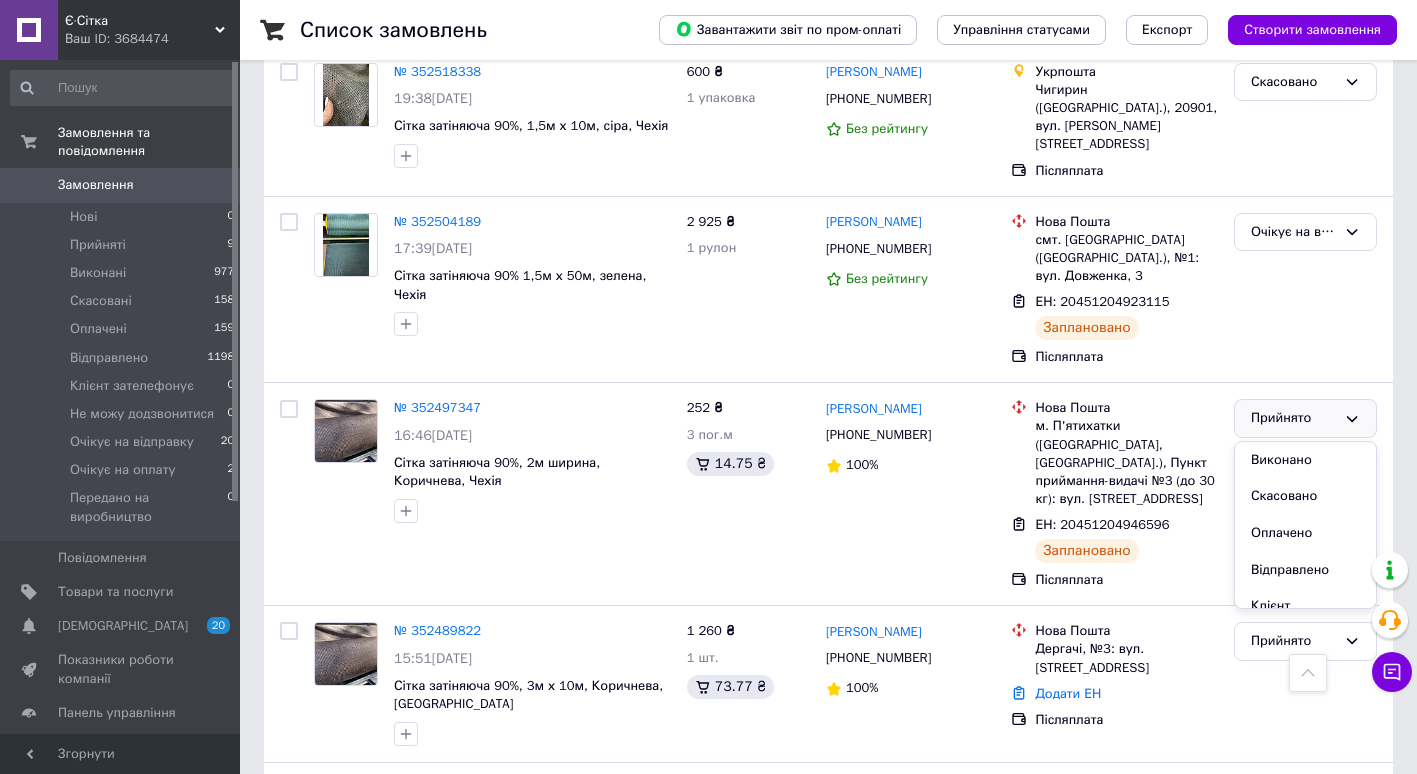 scroll, scrollTop: 1064, scrollLeft: 0, axis: vertical 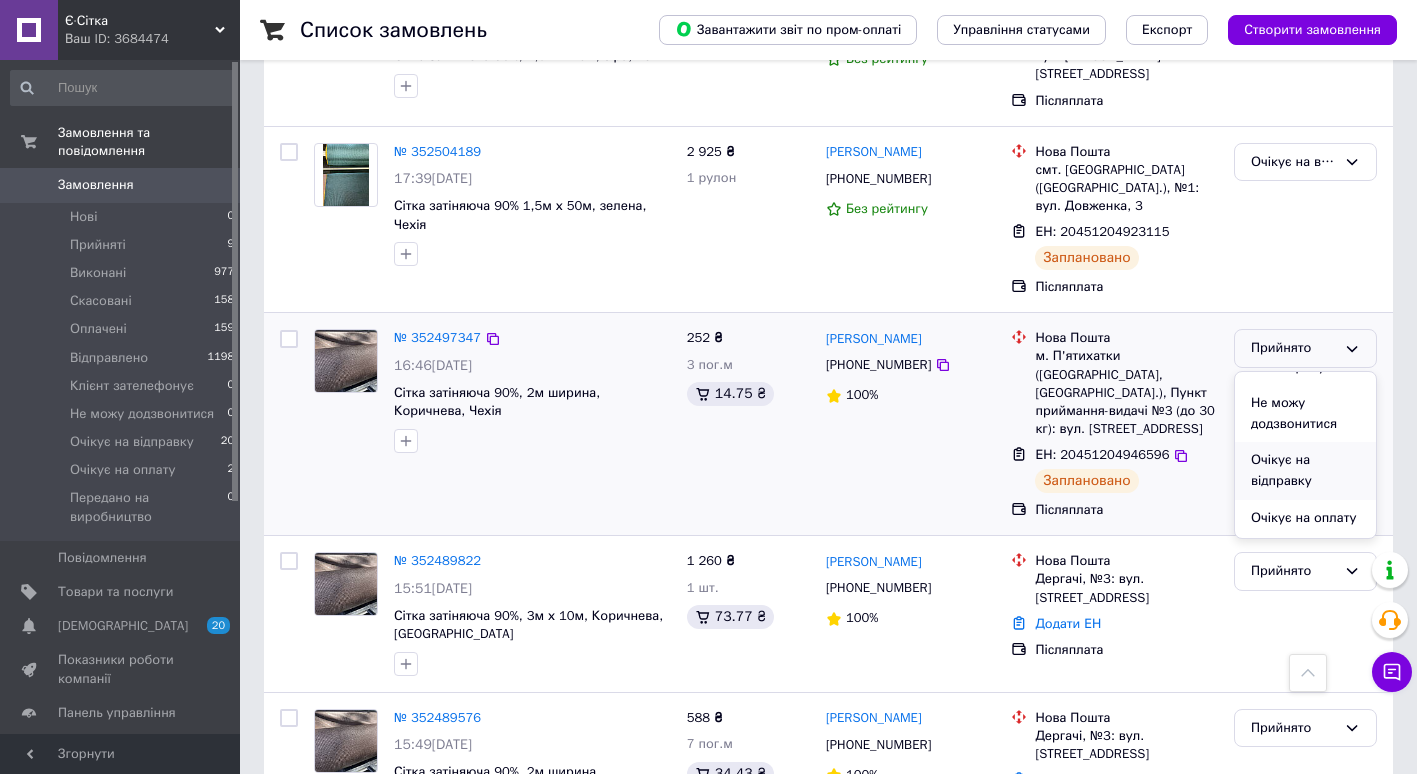 click on "Очікує на відправку" at bounding box center (1305, 470) 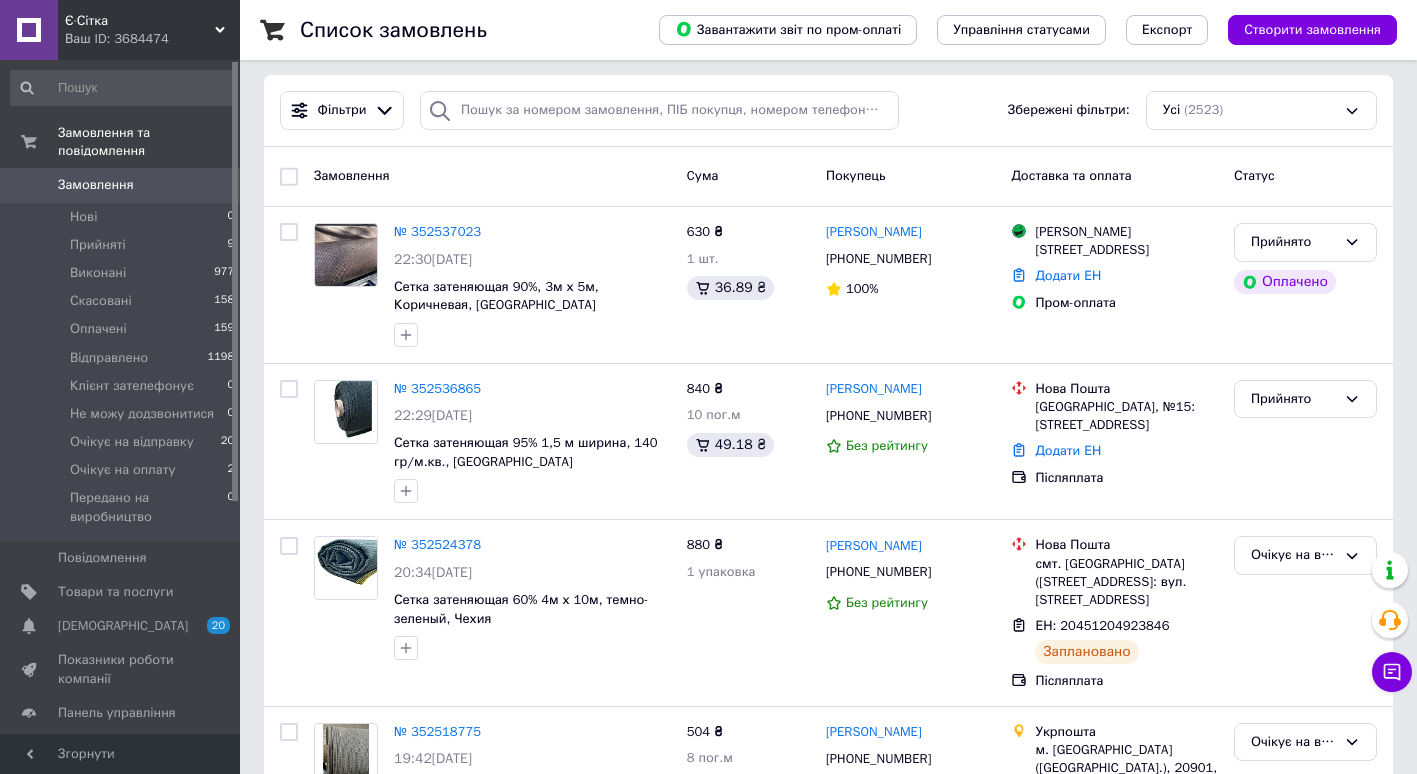 scroll, scrollTop: 120, scrollLeft: 0, axis: vertical 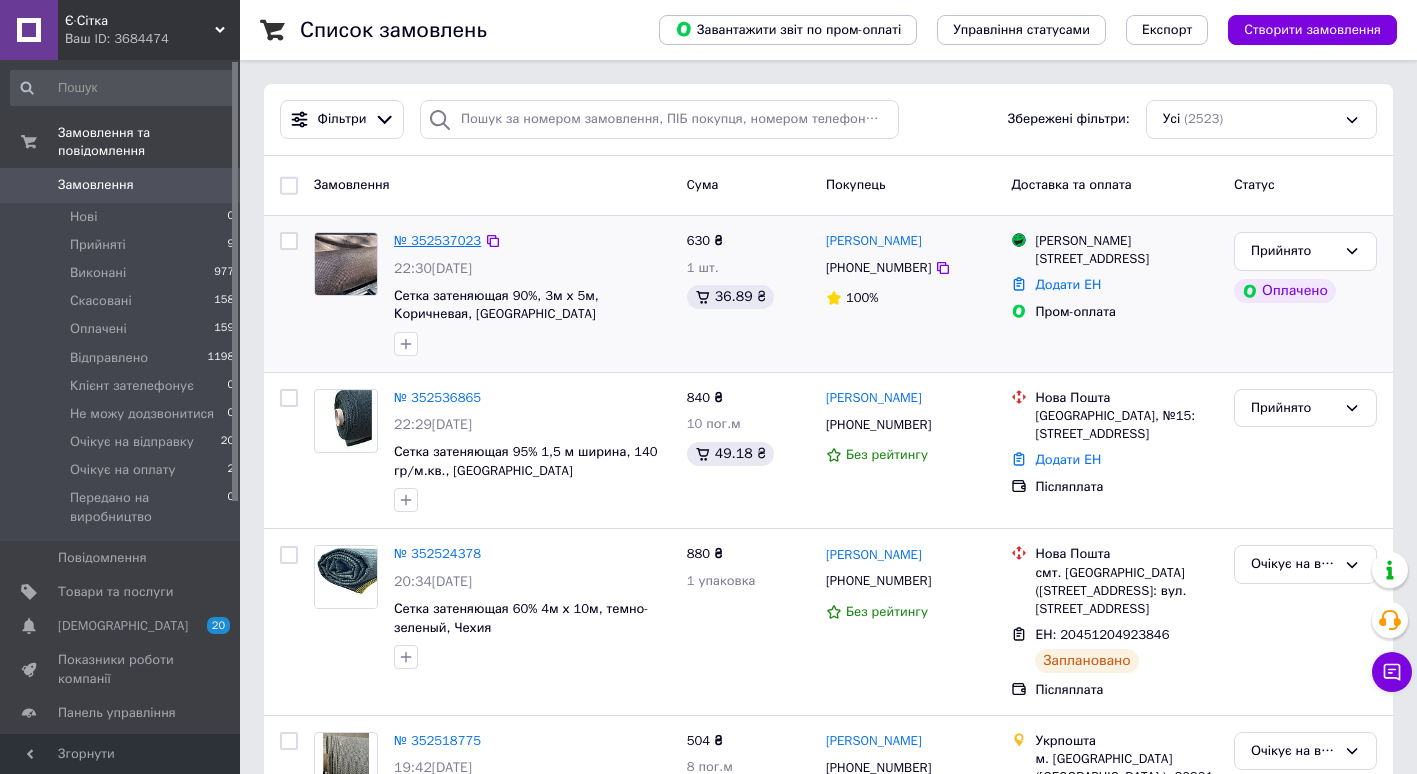 click on "№ 352537023" at bounding box center [437, 240] 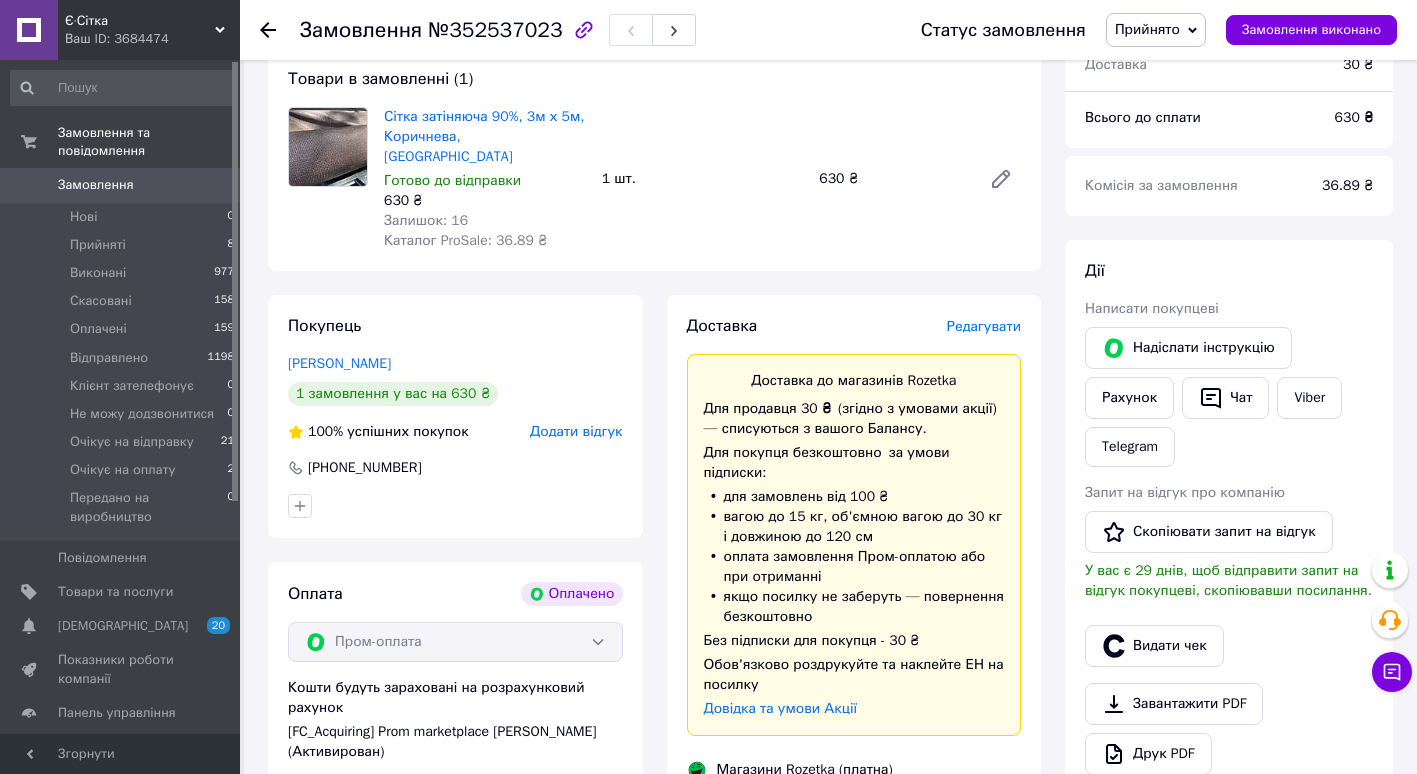 scroll, scrollTop: 683, scrollLeft: 0, axis: vertical 